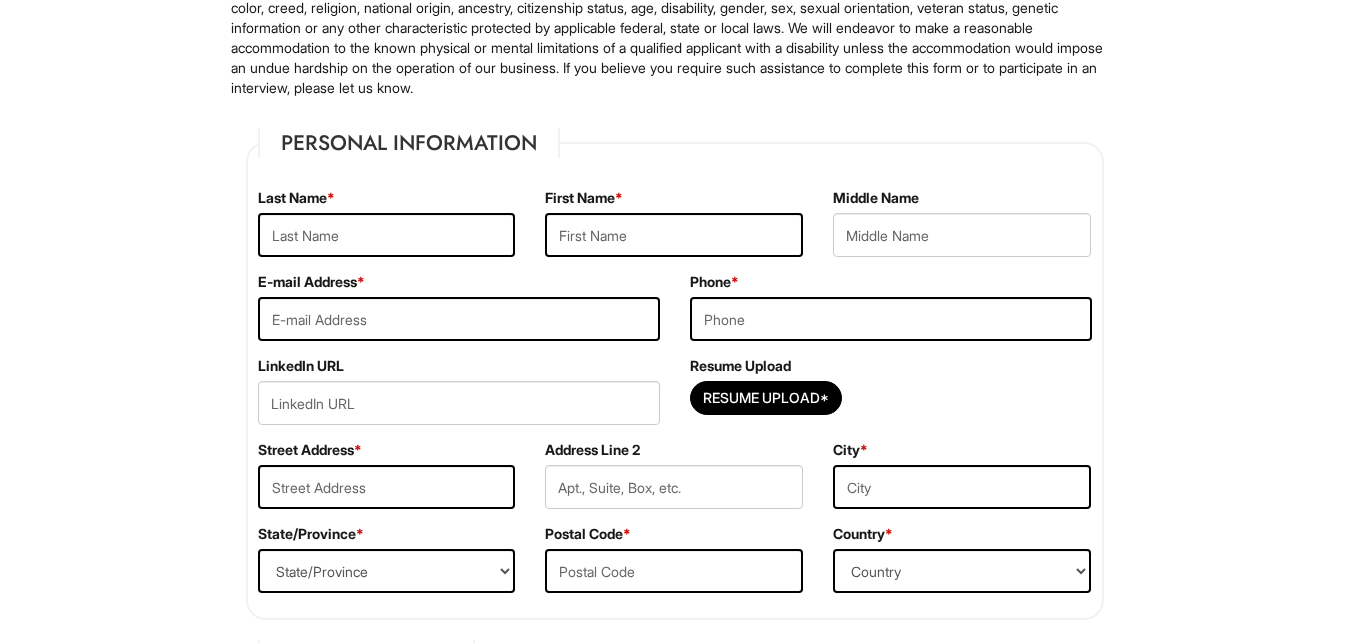scroll, scrollTop: 204, scrollLeft: 0, axis: vertical 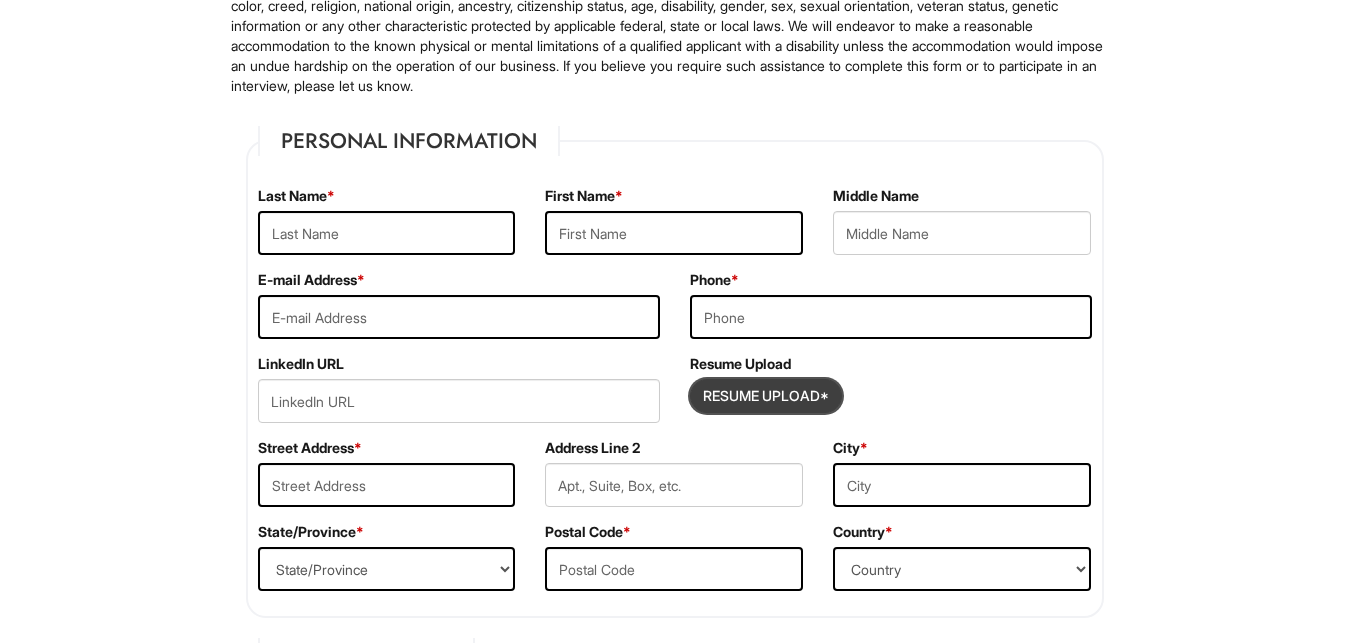 click at bounding box center [766, 396] 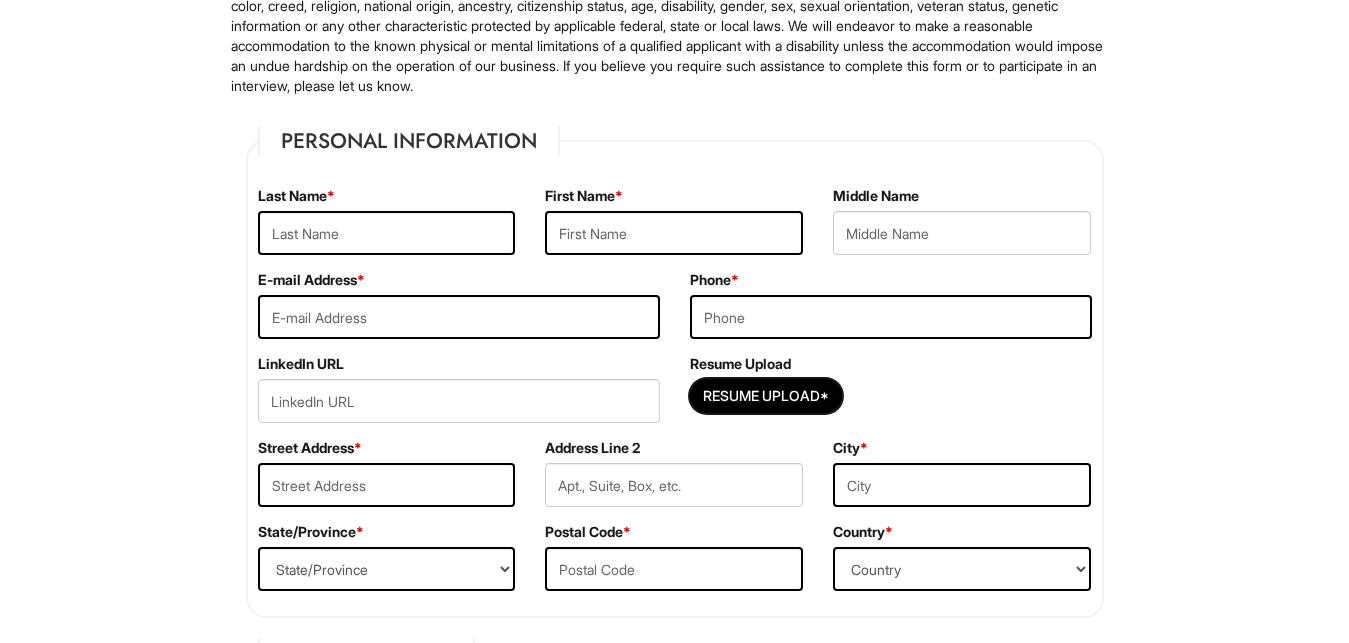 type on "C:\fakepath\Resume.pdf" 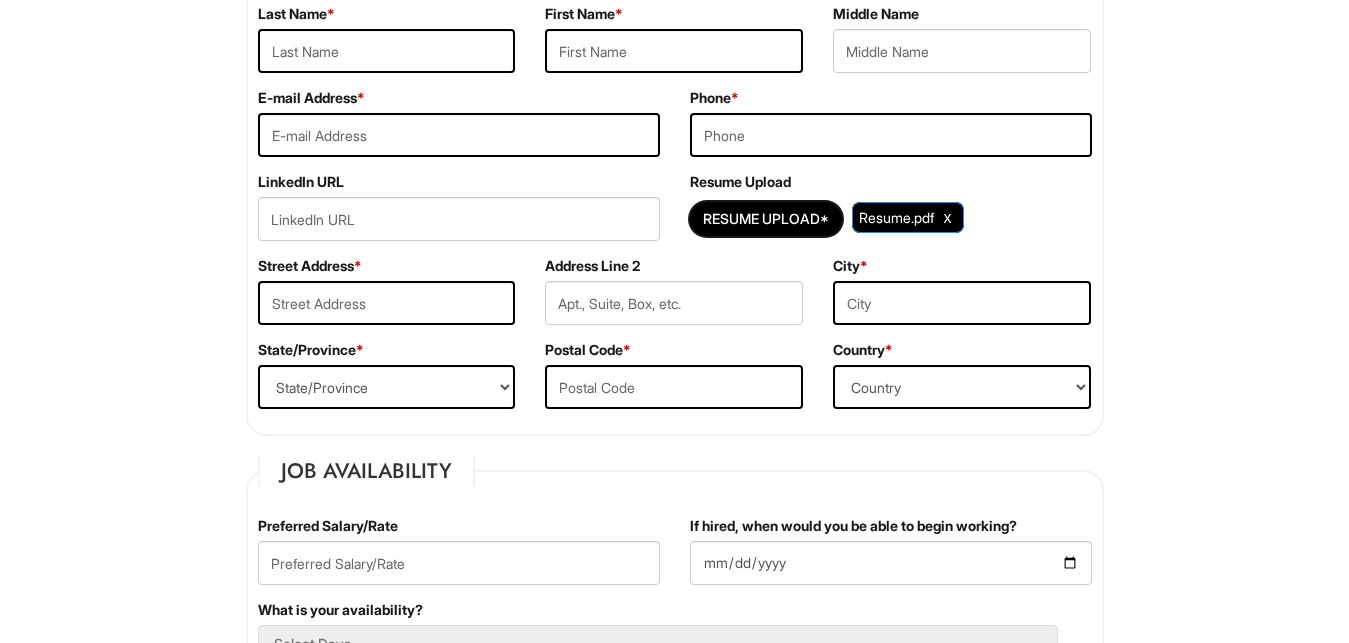scroll, scrollTop: 306, scrollLeft: 0, axis: vertical 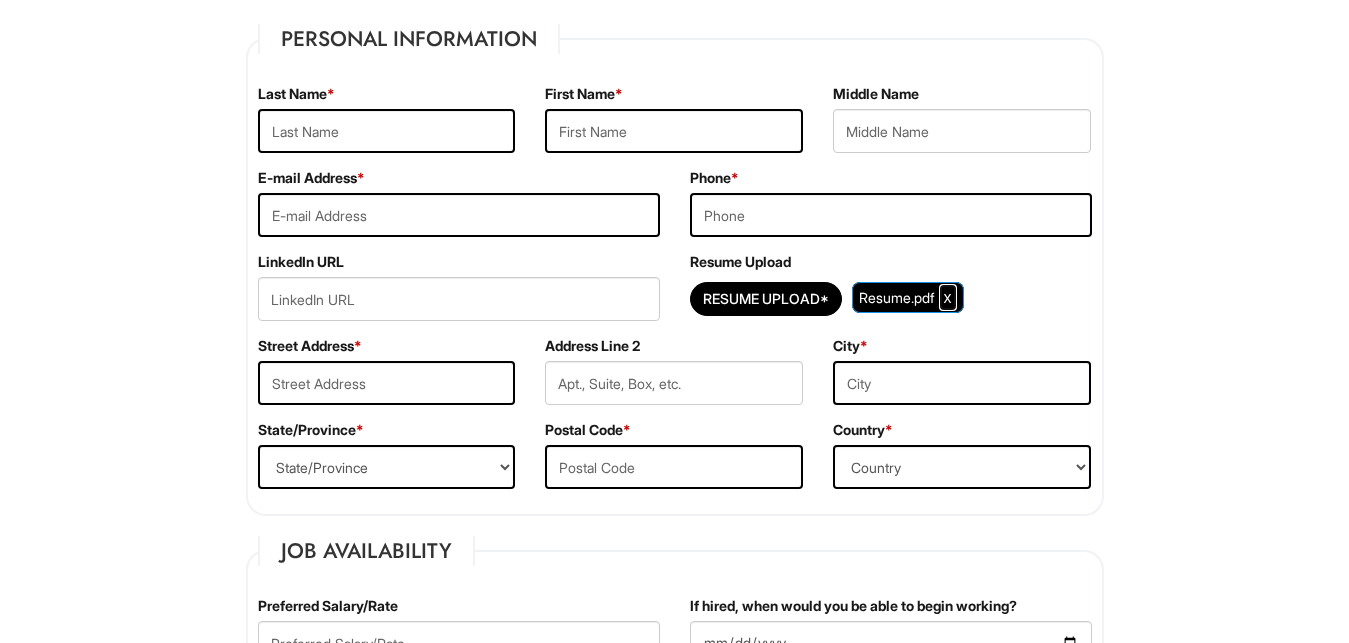 click at bounding box center [948, 297] 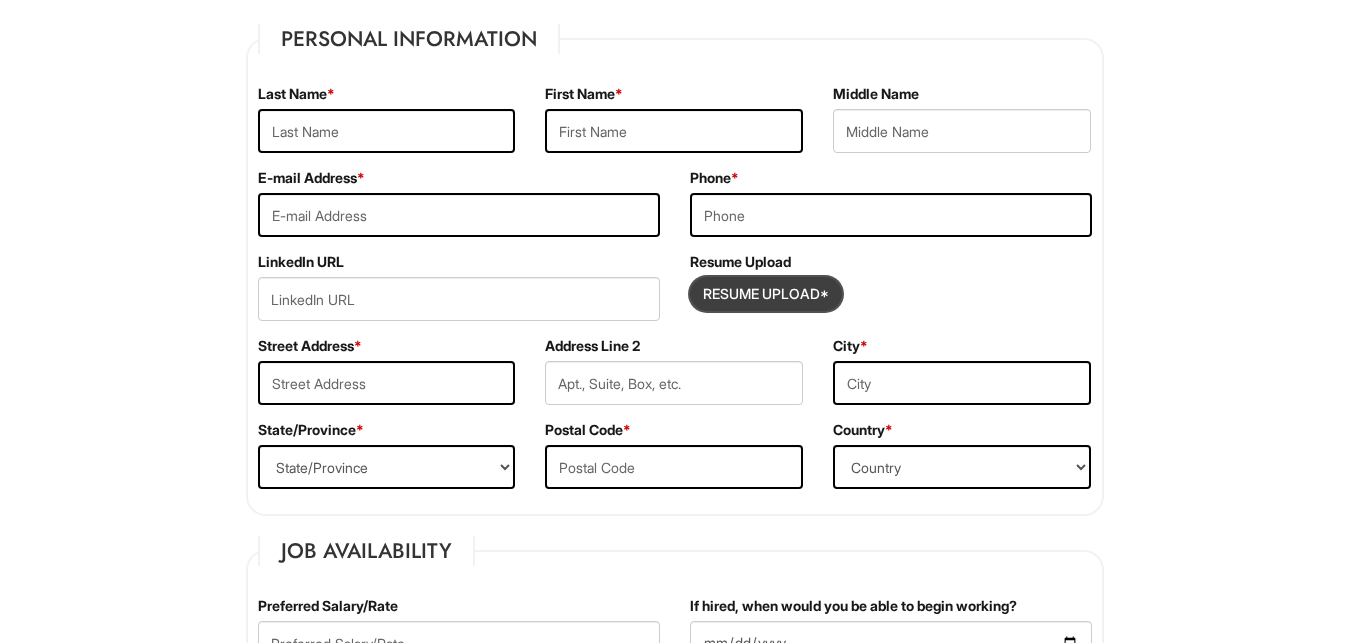 click at bounding box center [766, 294] 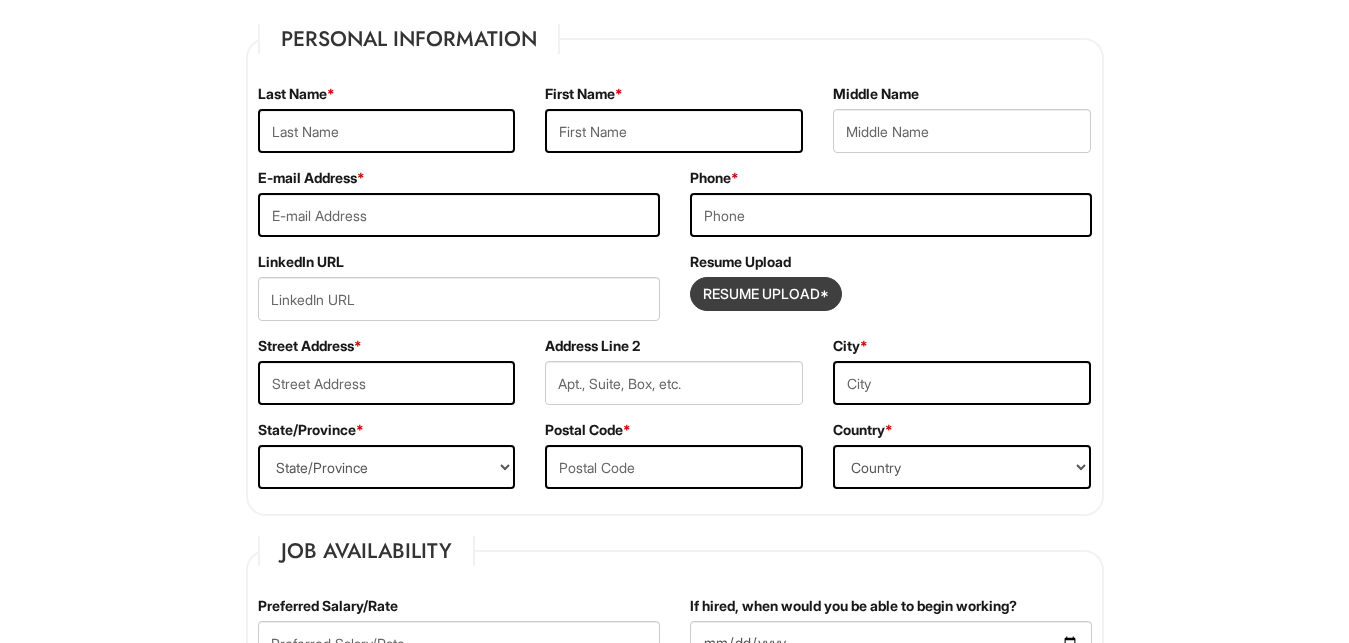 type on "C:\fakepath\Resume.pdf" 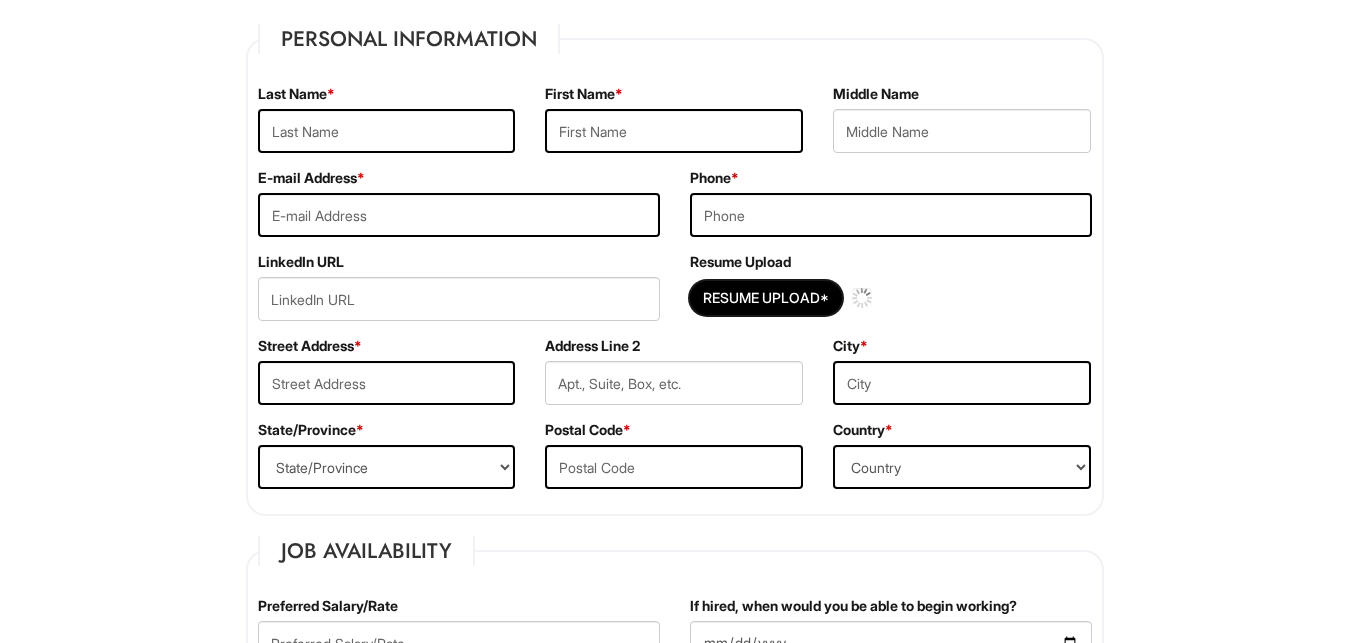 type 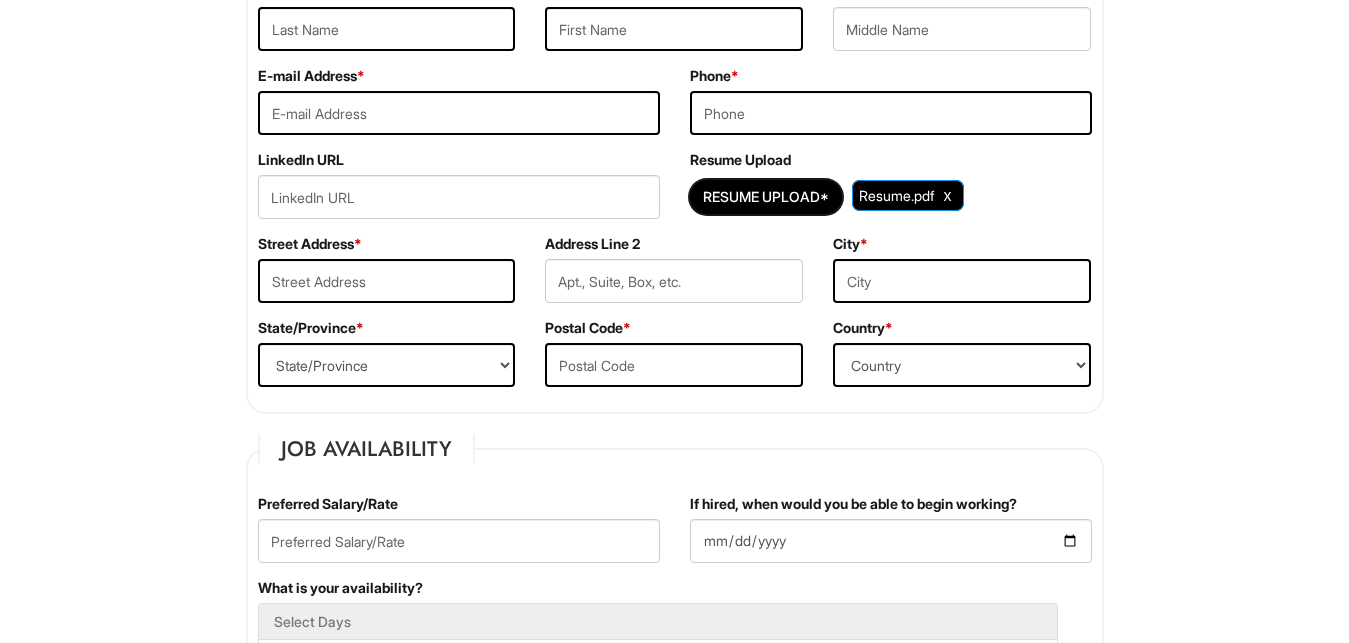 scroll, scrollTop: 0, scrollLeft: 0, axis: both 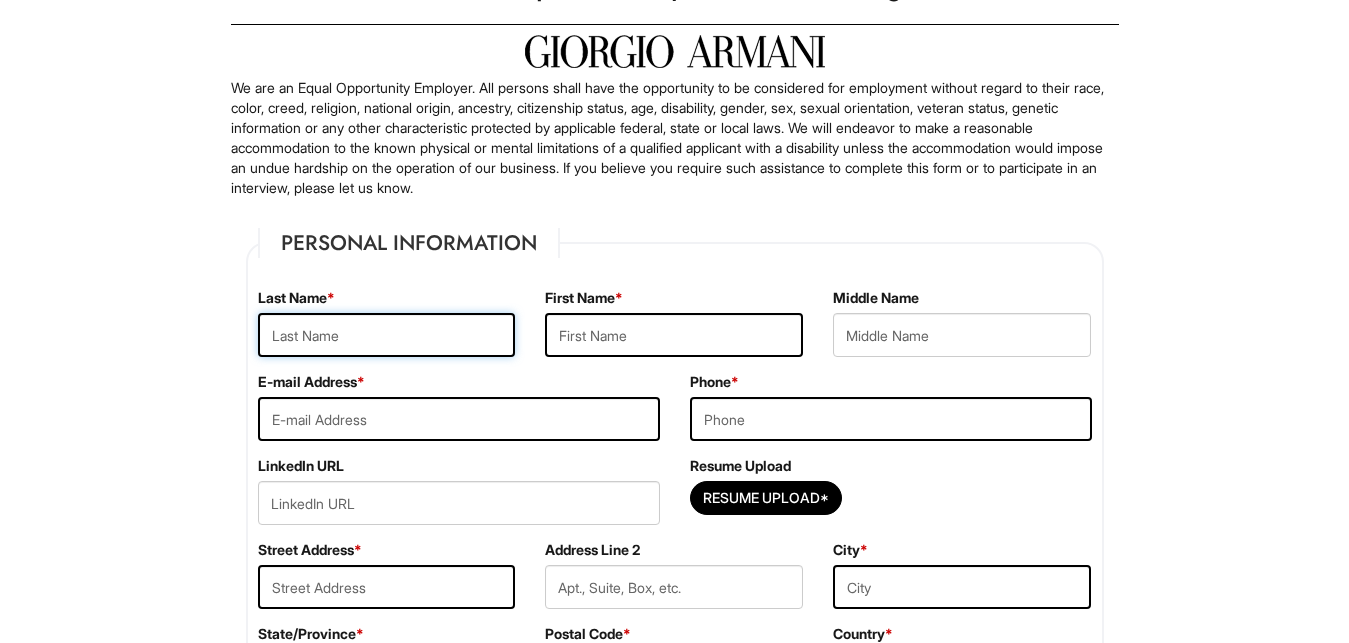 click at bounding box center (387, 335) 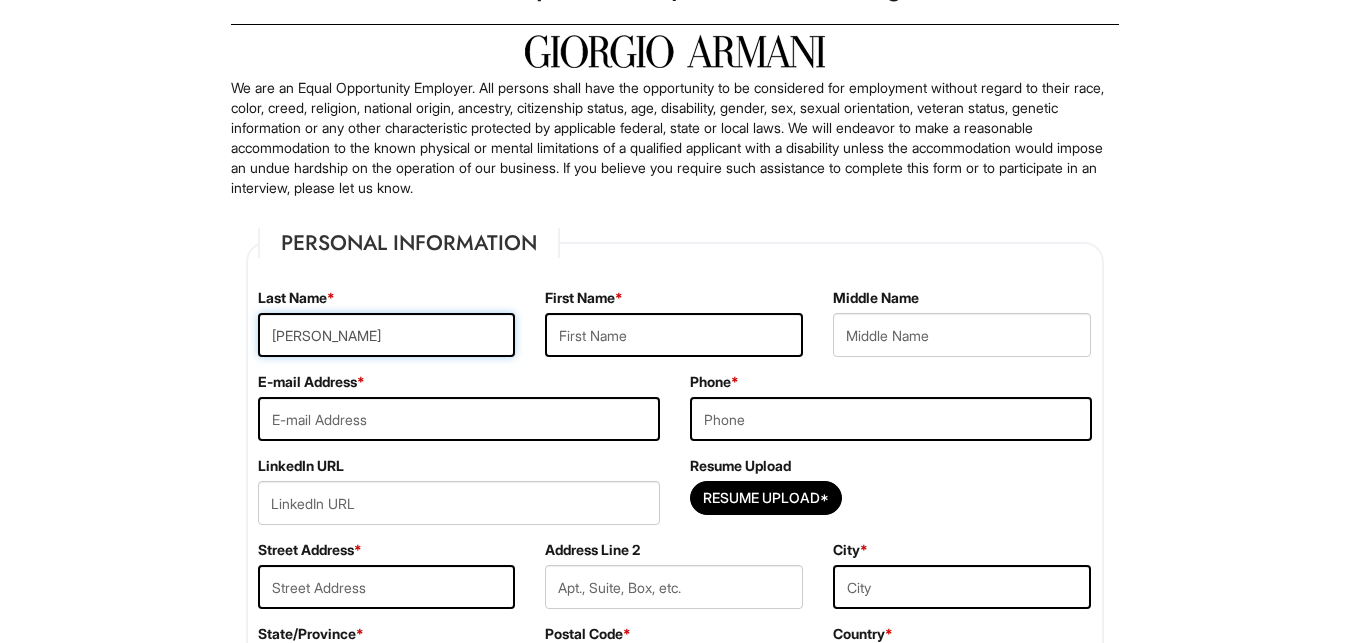 type on "Silva" 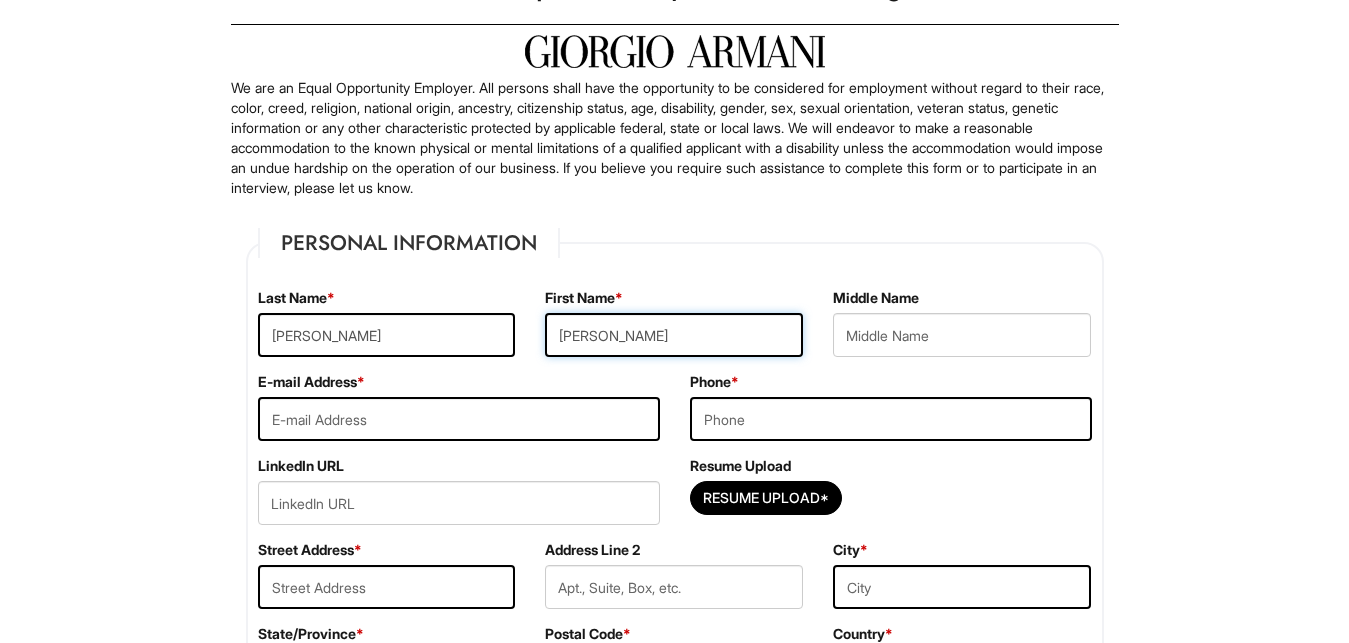 type on "Galina" 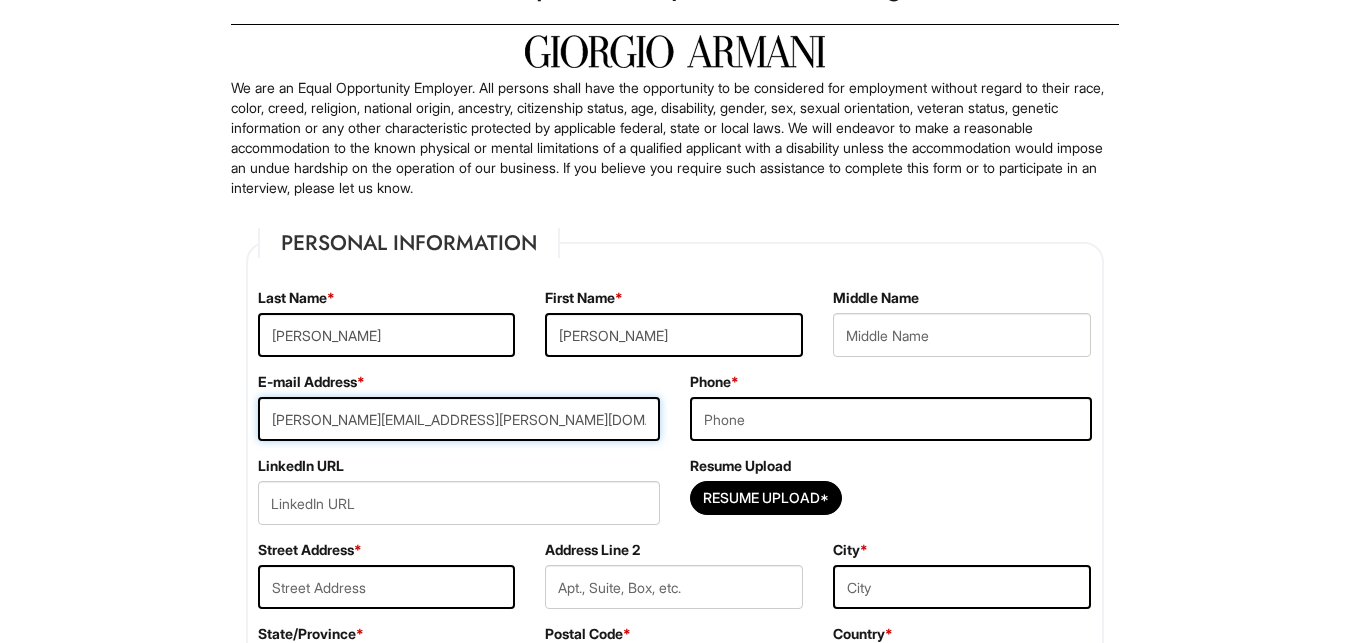 type on "galina.silva@yahoo.com" 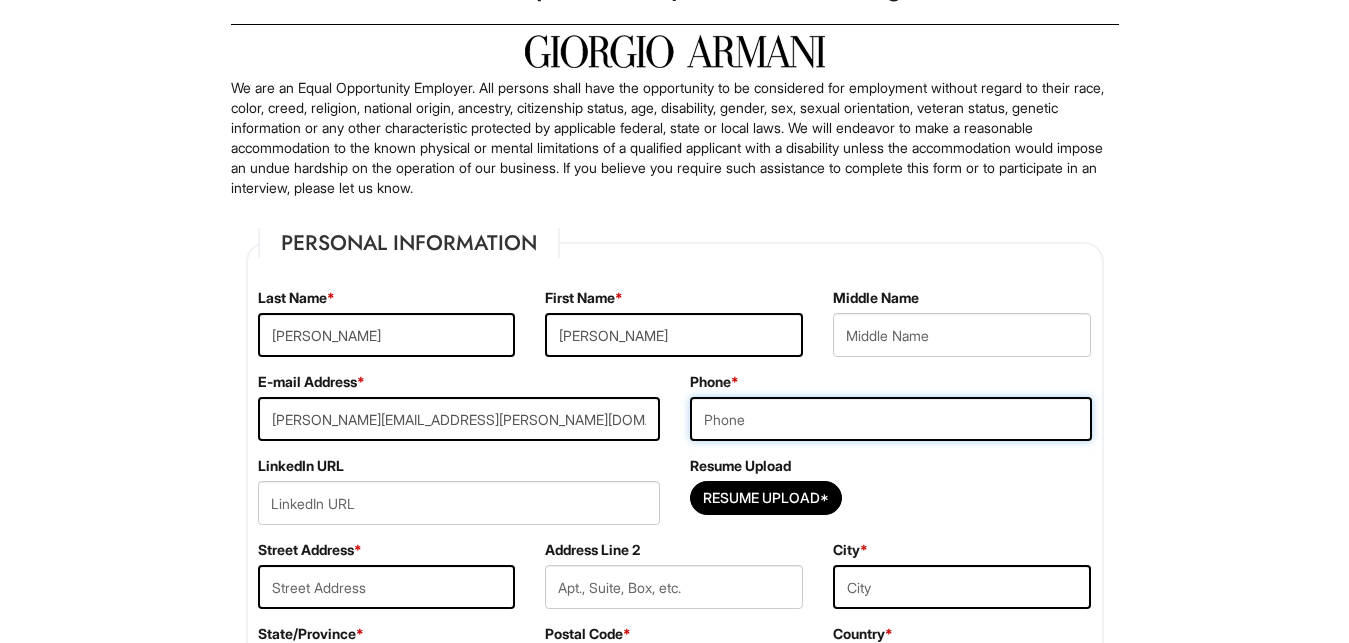 click at bounding box center (891, 419) 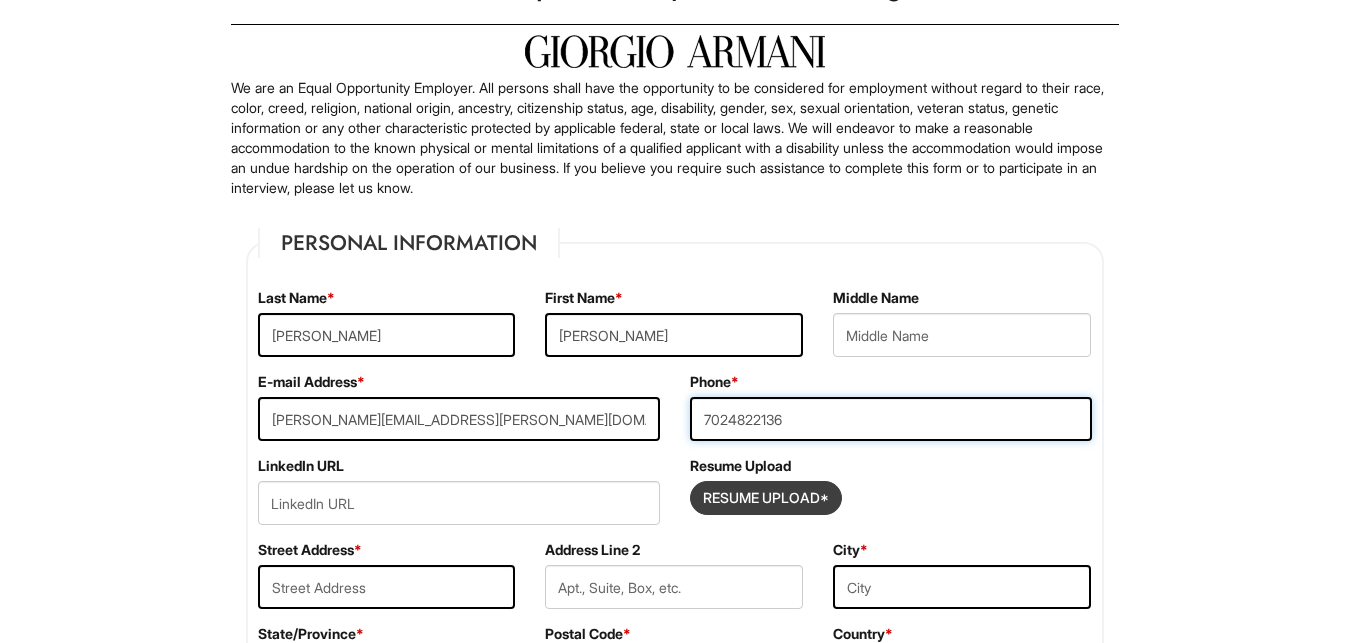 type on "7024822136" 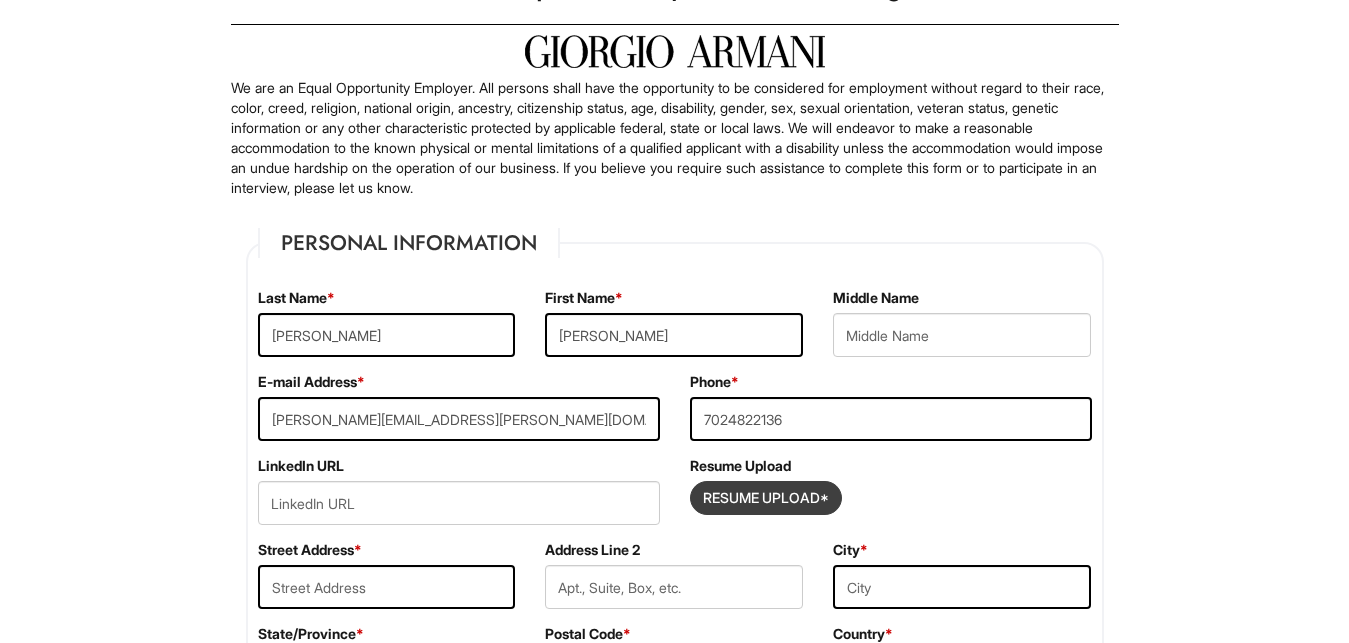 click at bounding box center (766, 498) 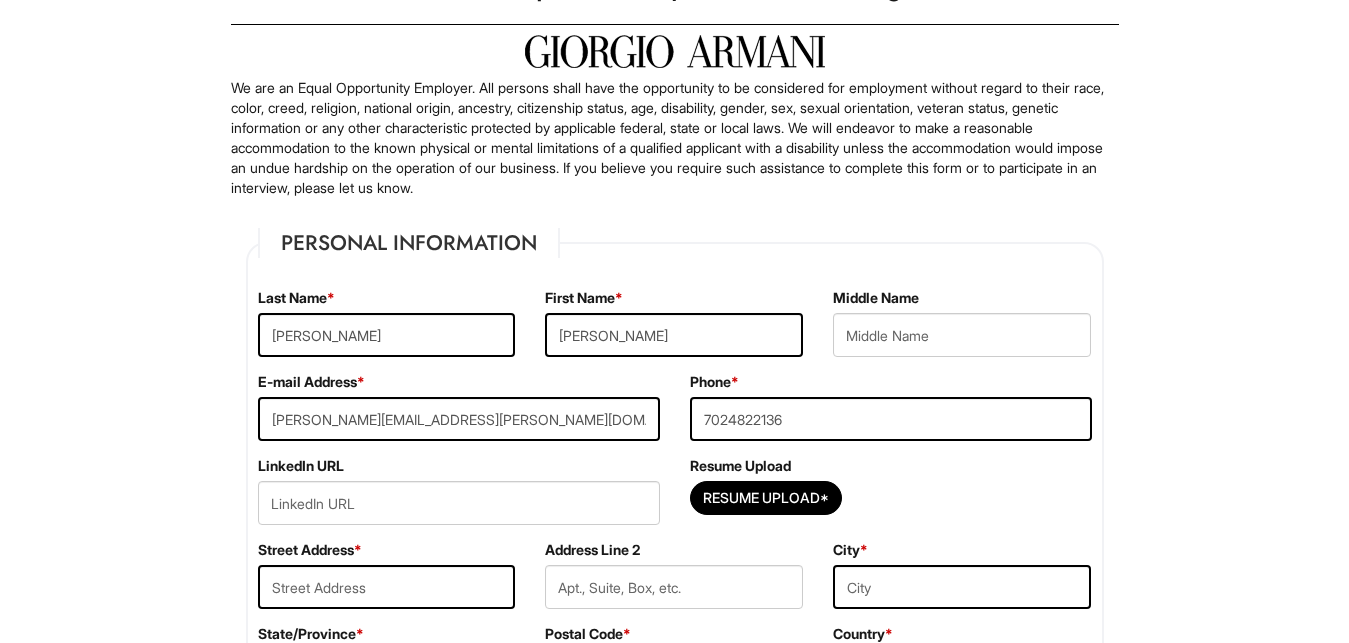 type on "C:\fakepath\Resume.pdf" 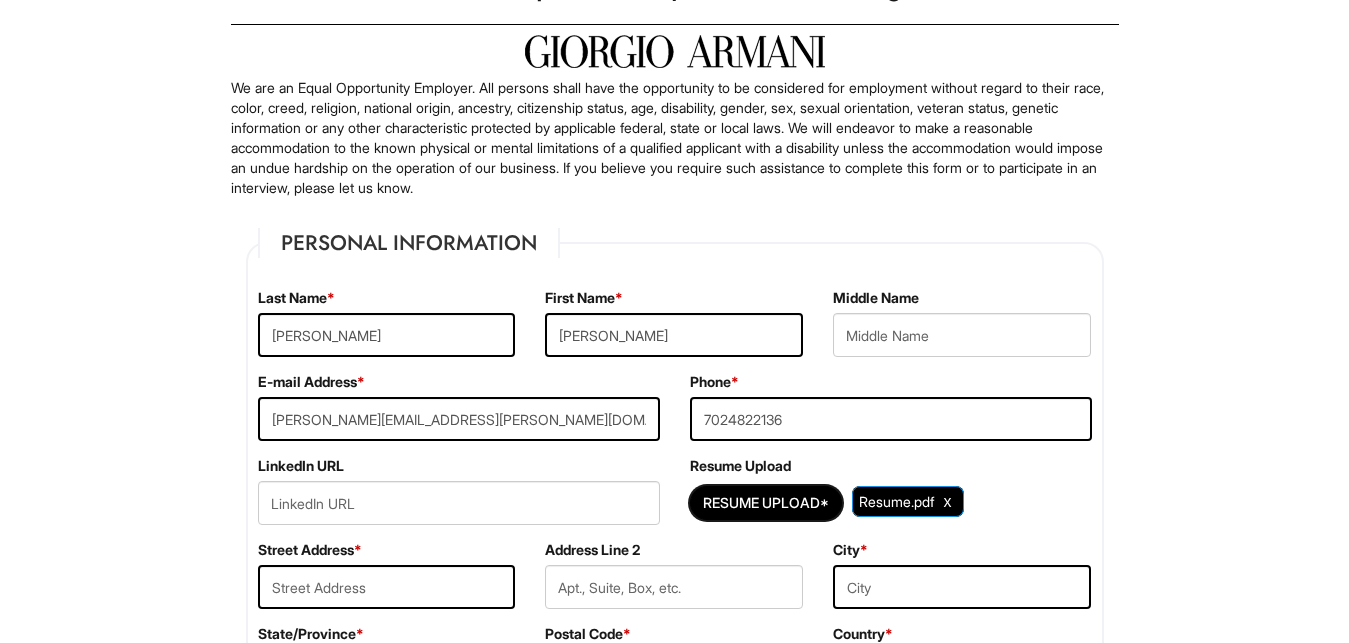 type 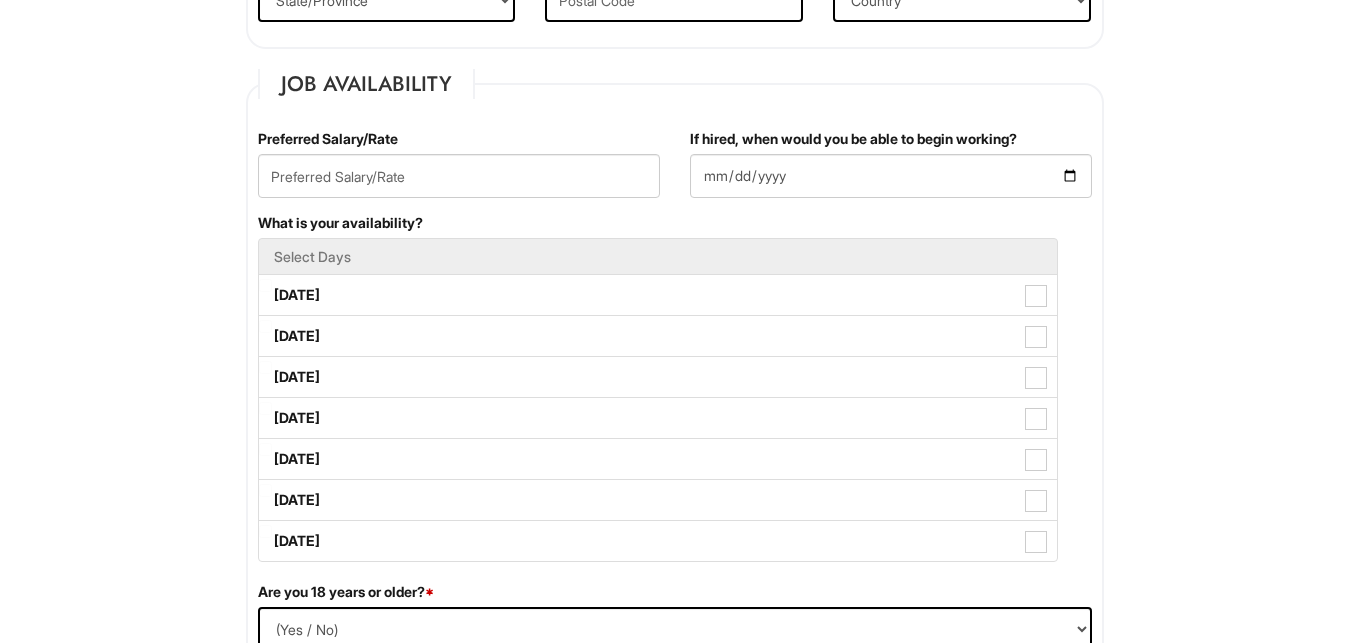 scroll, scrollTop: 714, scrollLeft: 0, axis: vertical 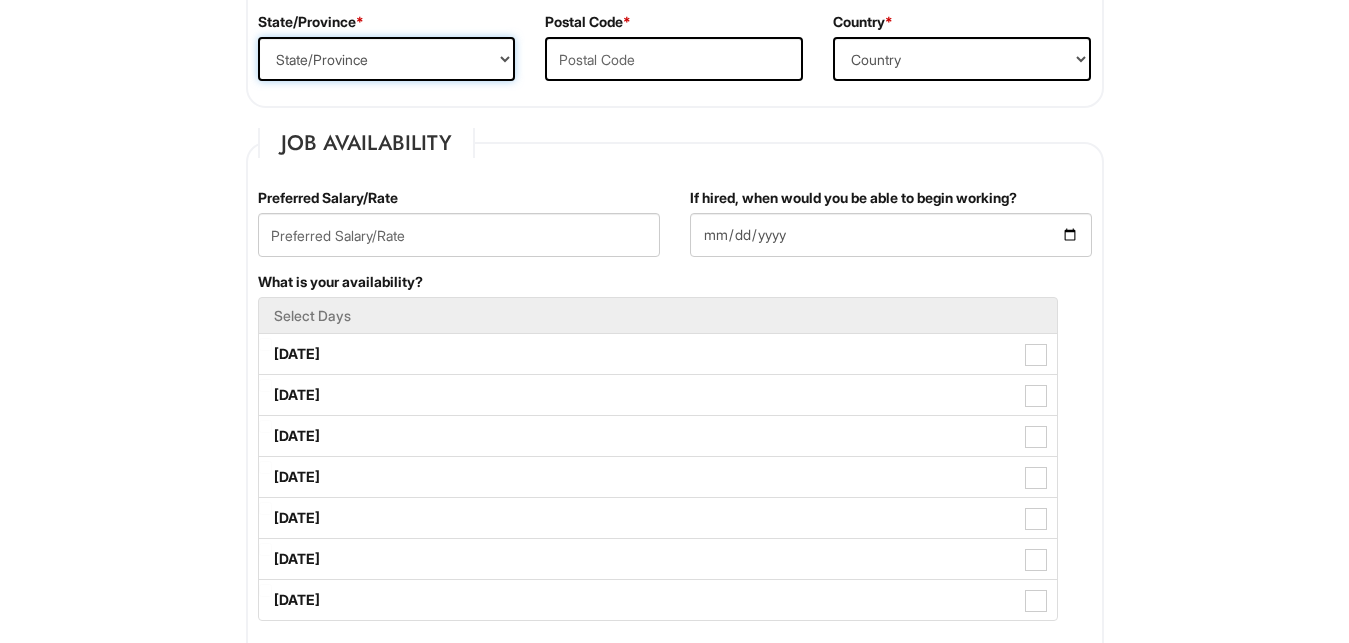 select on "NV" 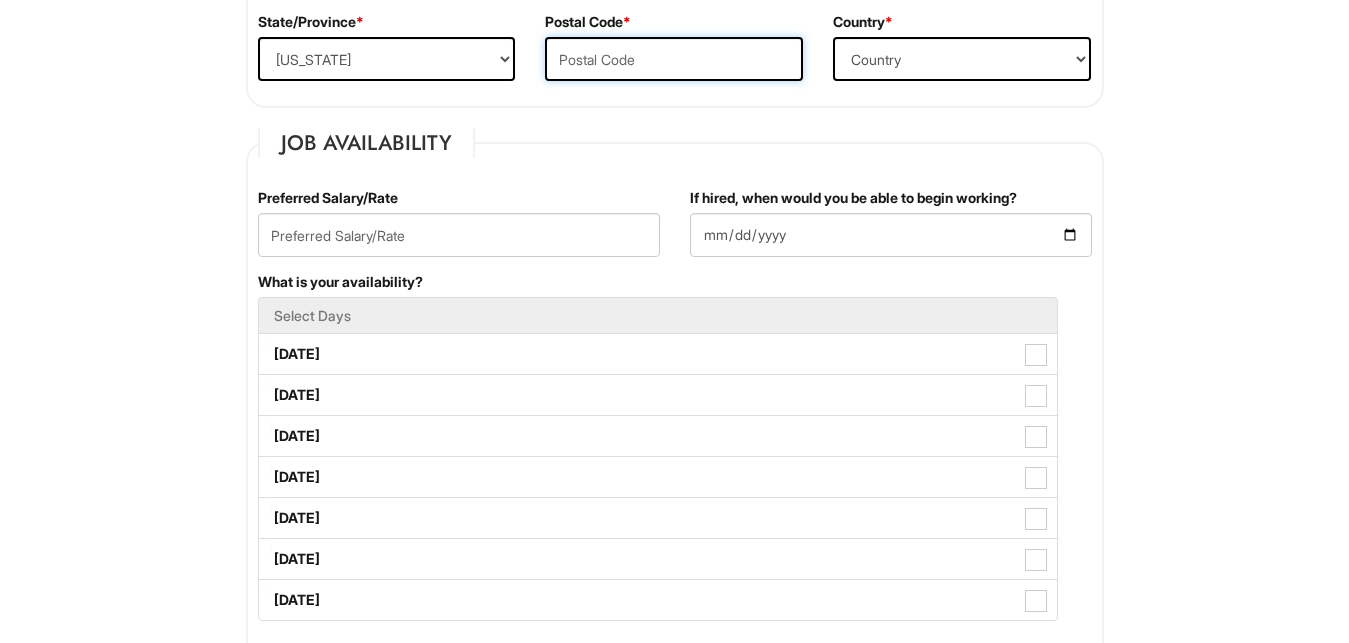 click at bounding box center (674, 59) 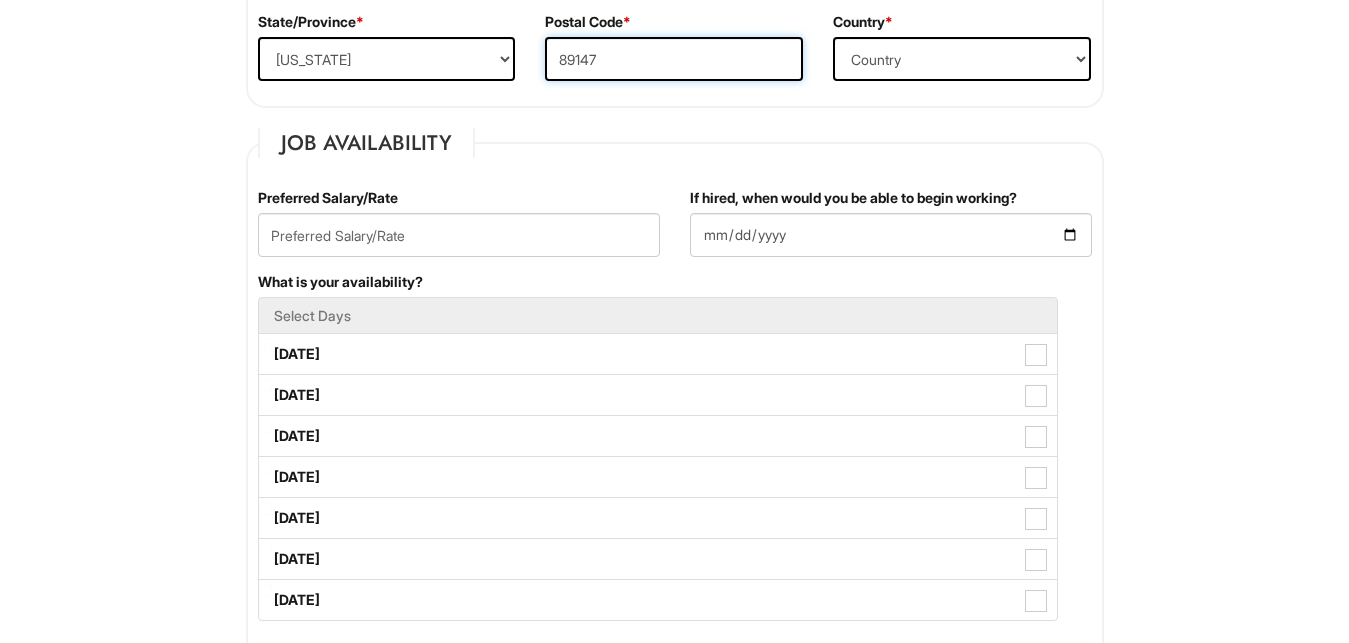 type on "89147" 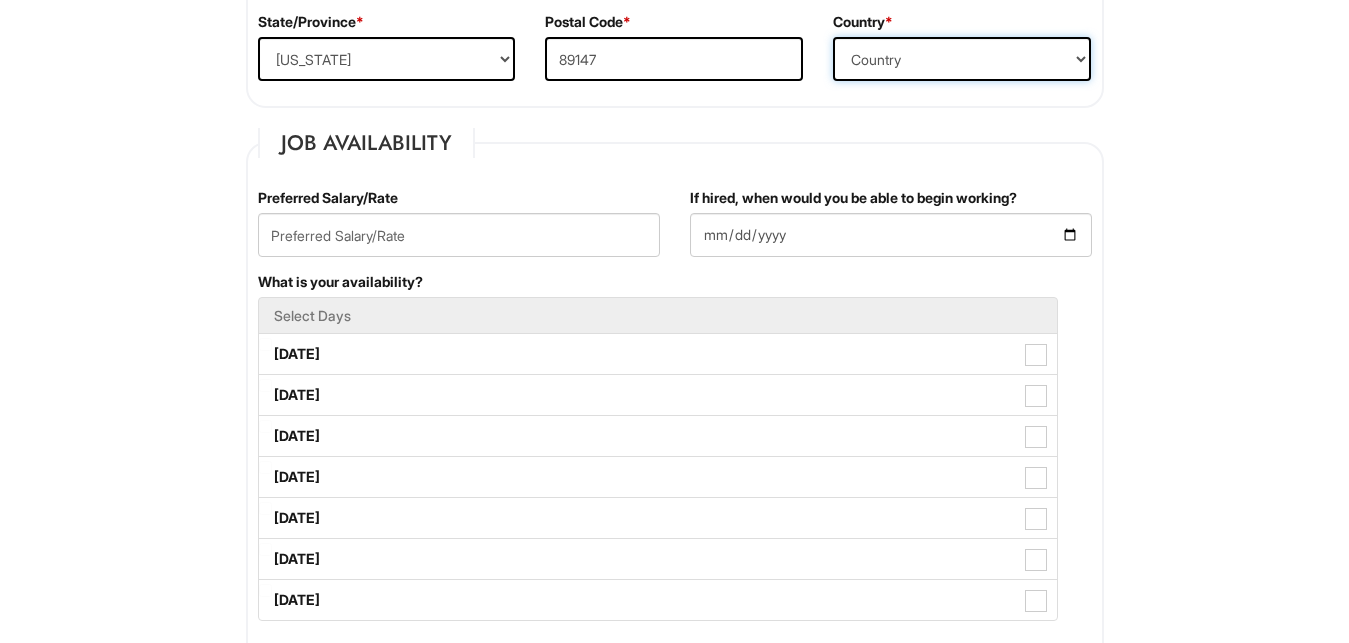 select on "[GEOGRAPHIC_DATA]" 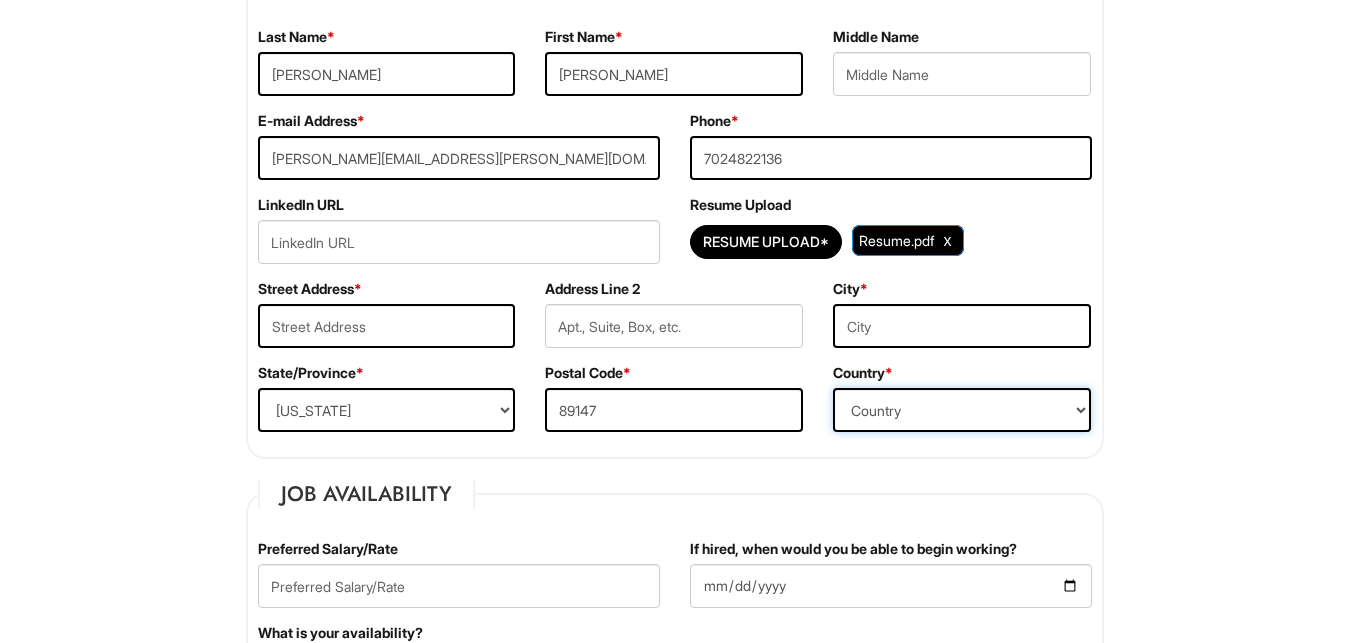 scroll, scrollTop: 204, scrollLeft: 0, axis: vertical 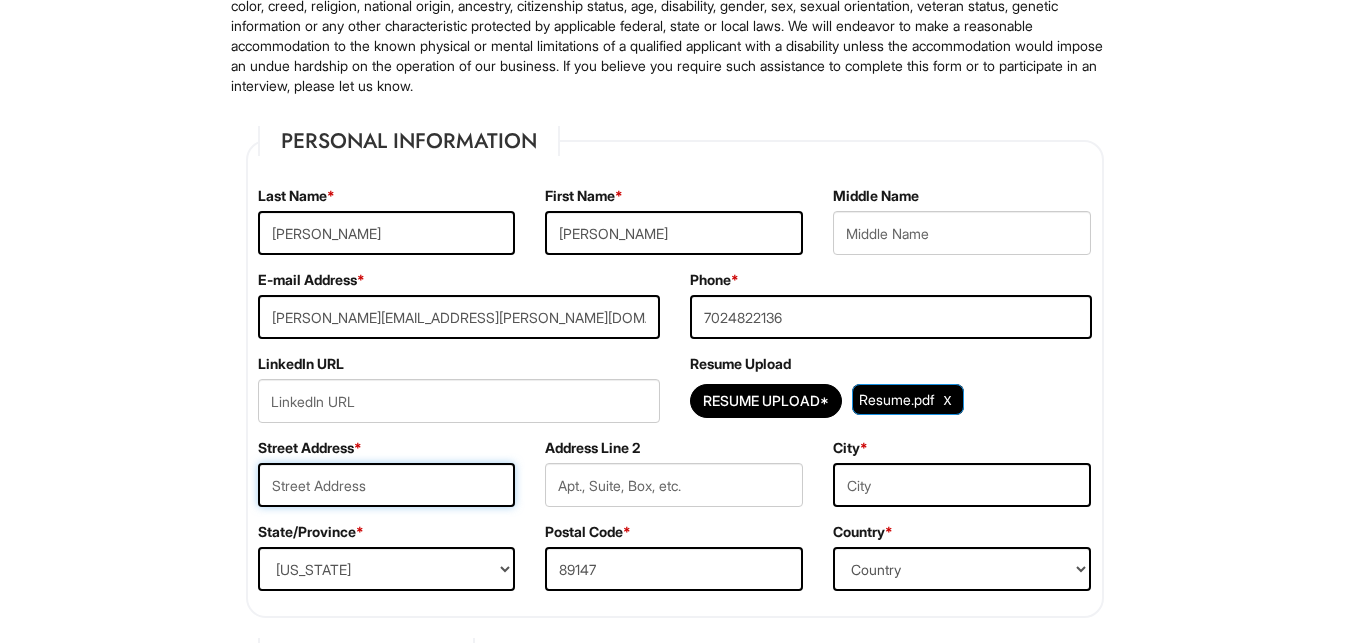 click at bounding box center [387, 485] 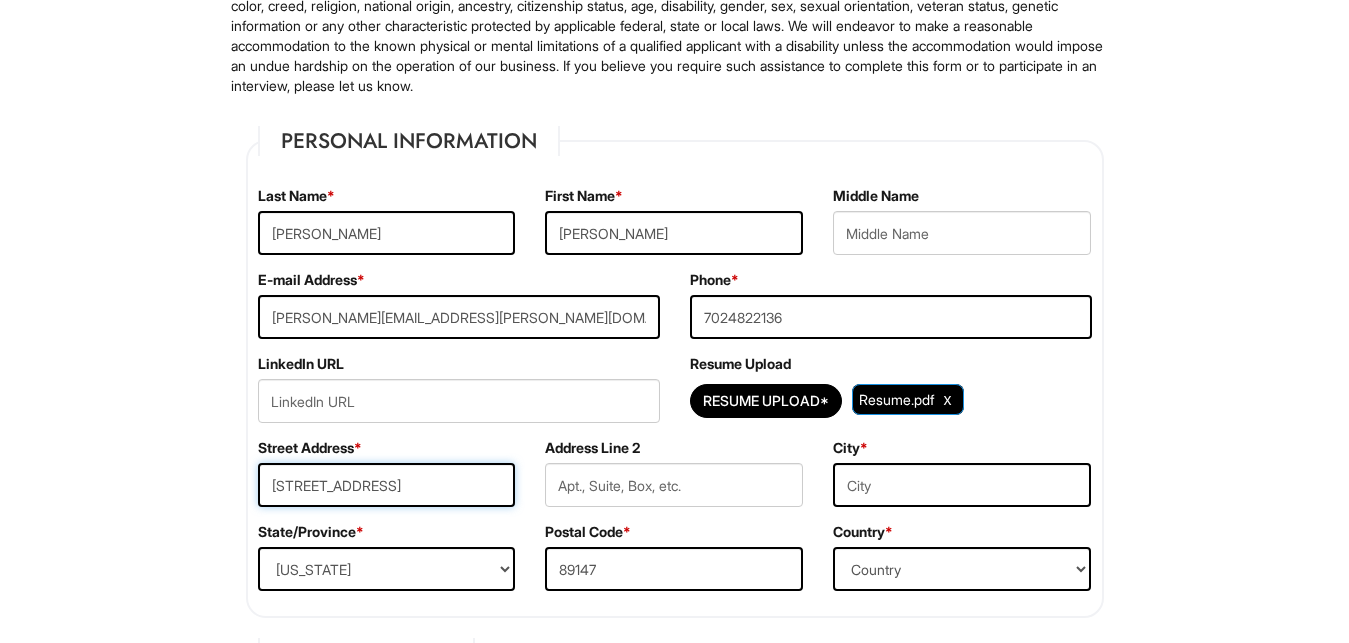 type on "9999 W Katie ave" 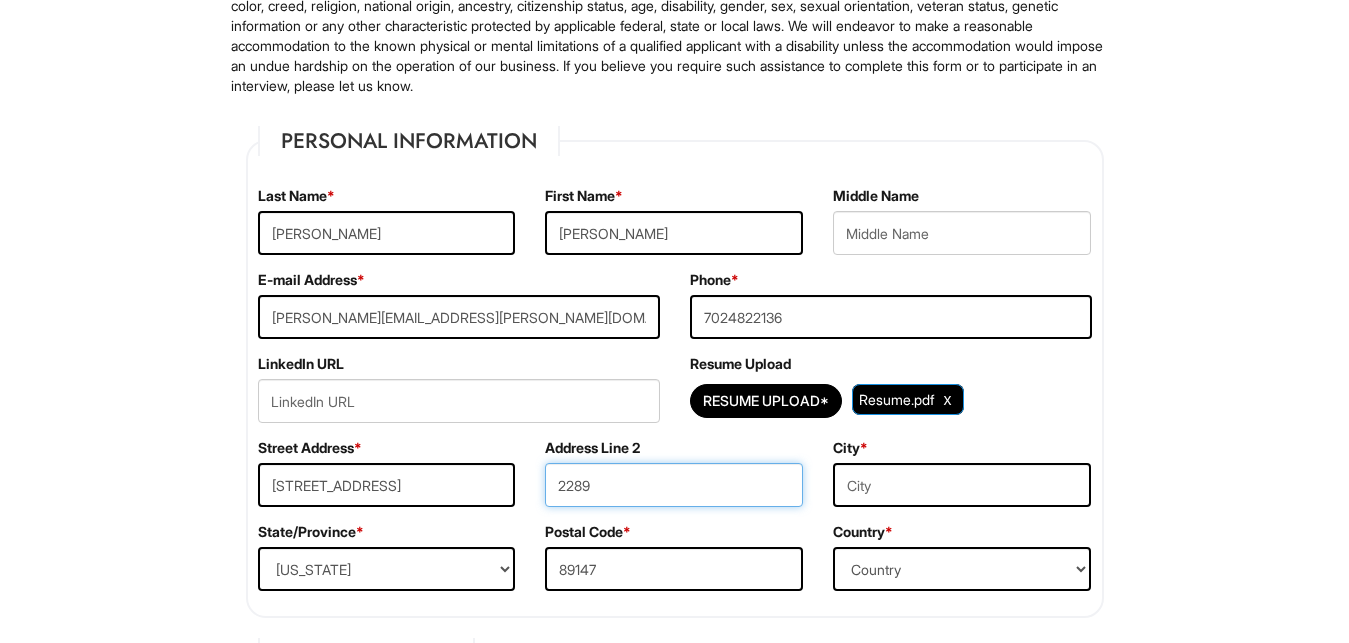 type on "2289" 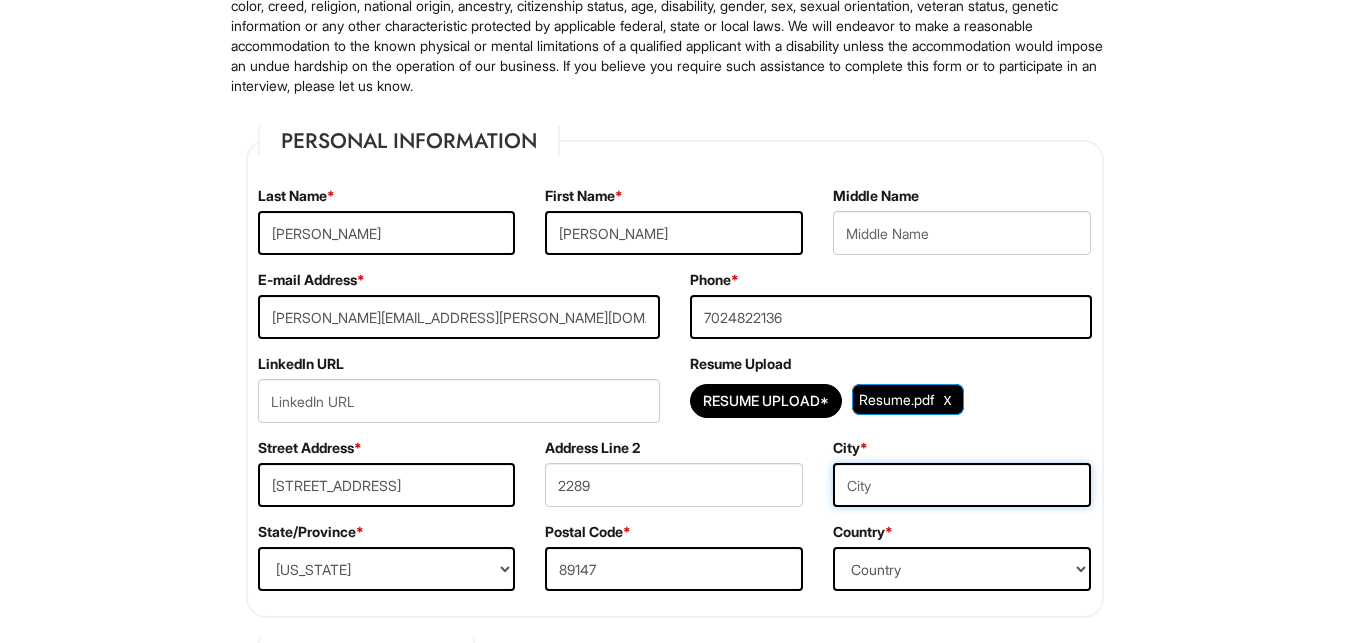 click at bounding box center (962, 485) 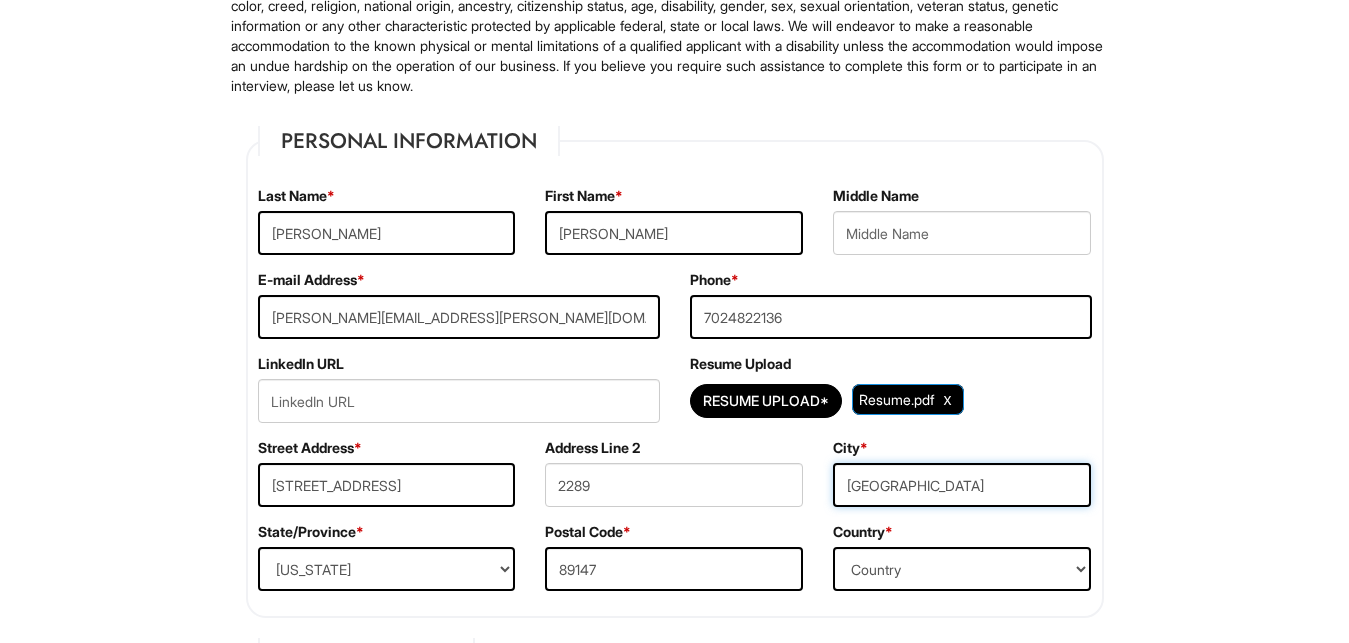 scroll, scrollTop: 612, scrollLeft: 0, axis: vertical 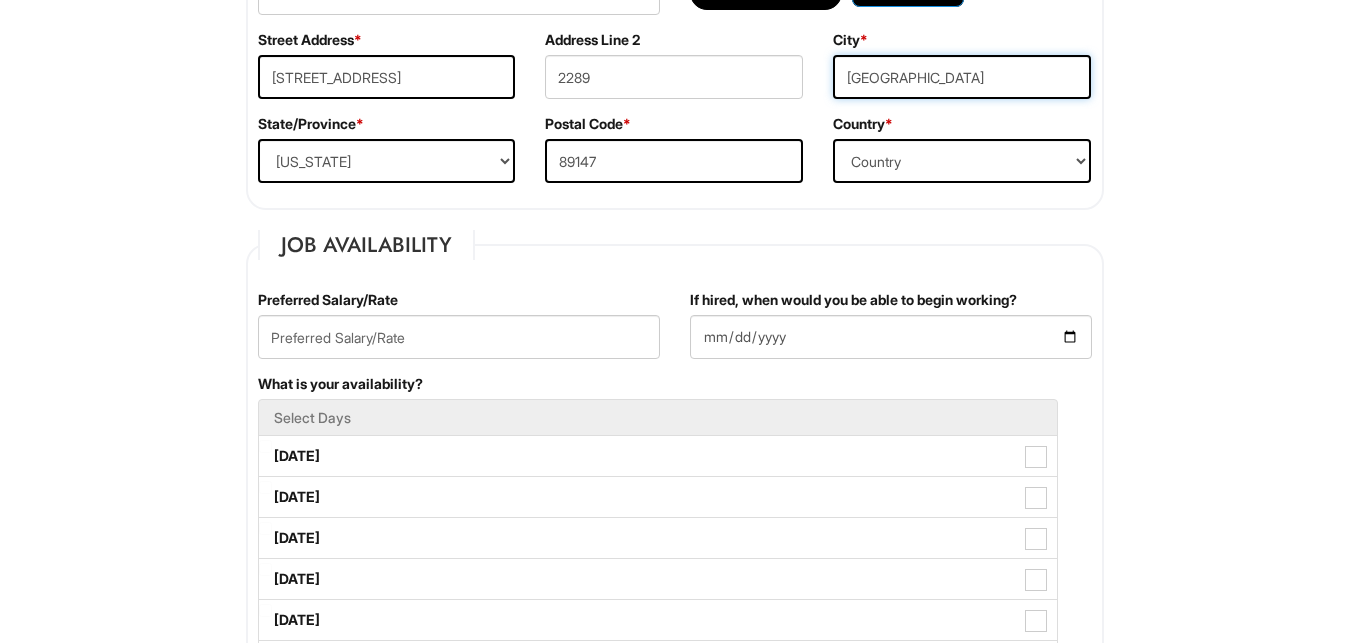 type on "Las Vegas" 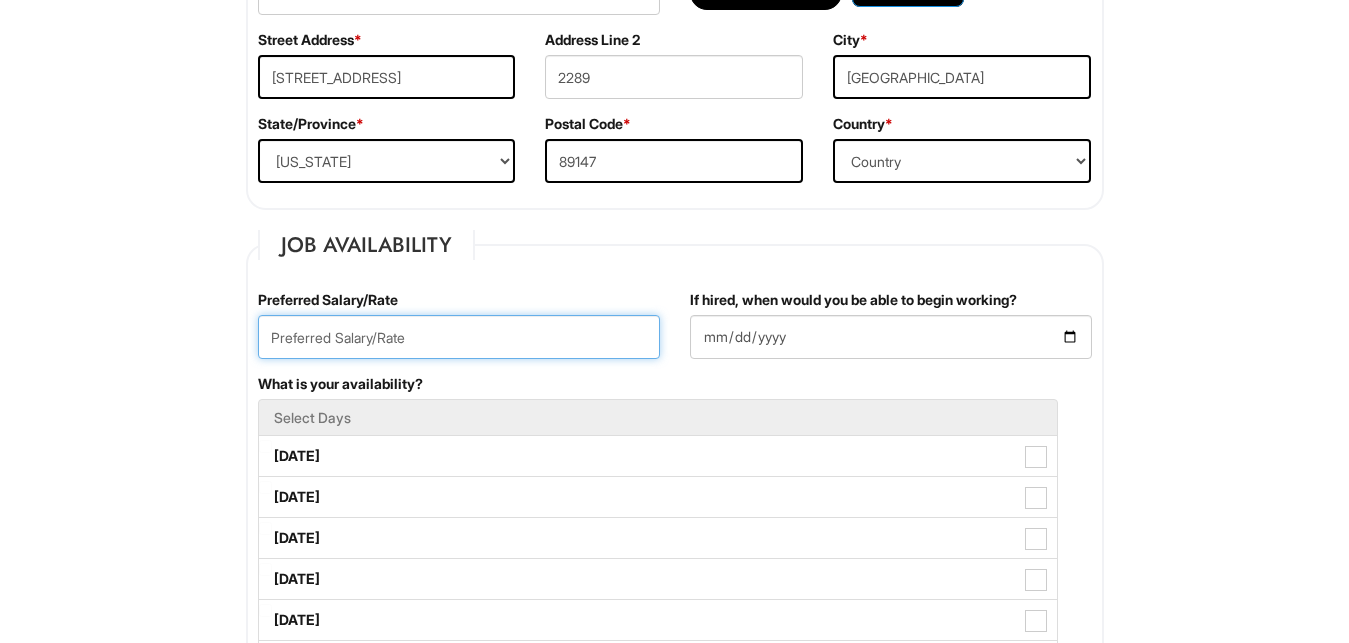 click at bounding box center (459, 337) 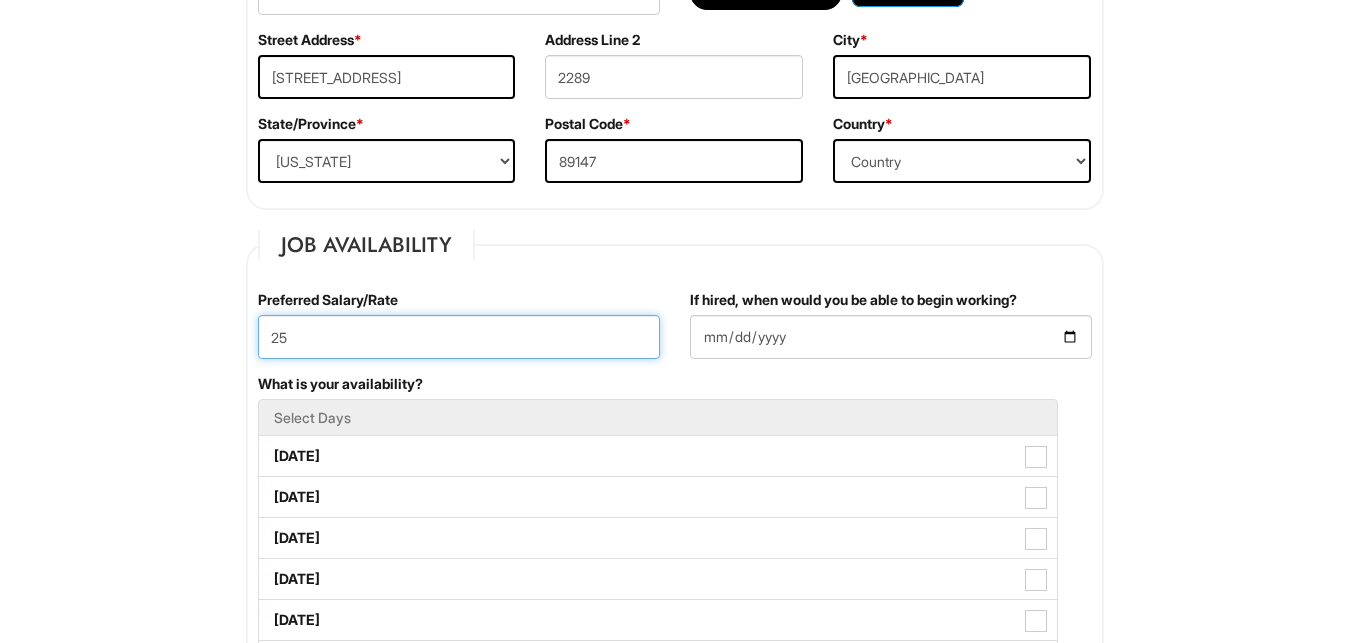 type on "25" 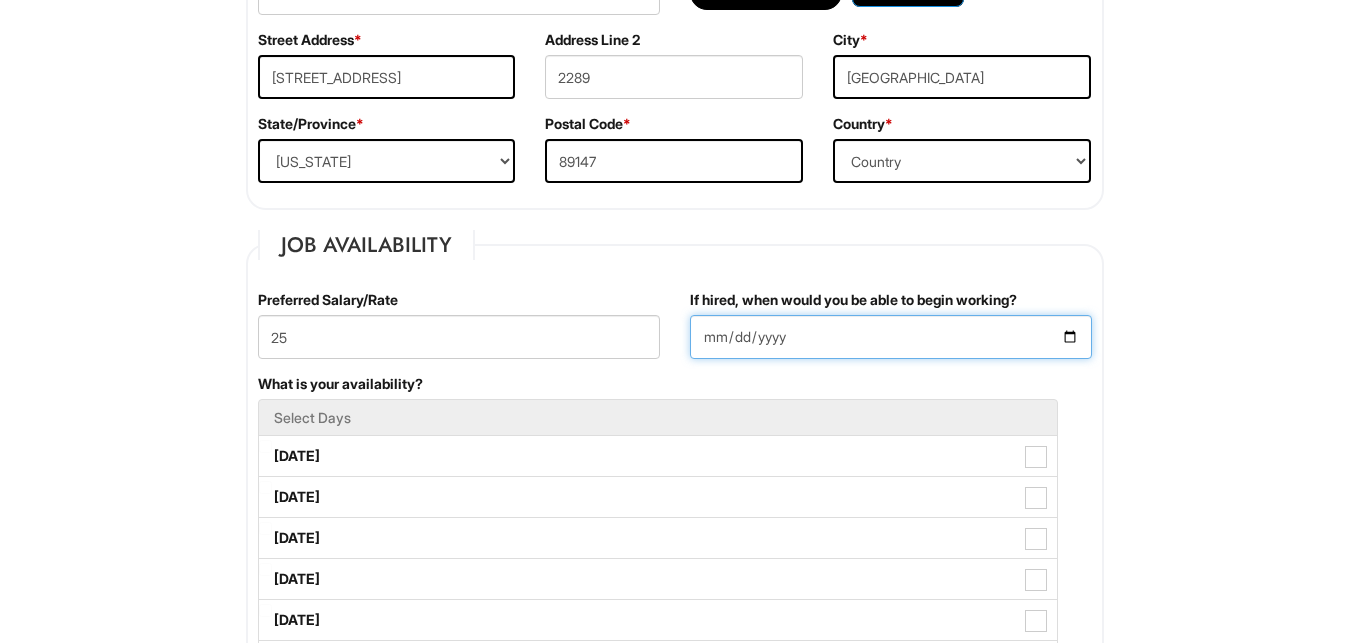click on "If hired, when would you be able to begin working?" at bounding box center [891, 337] 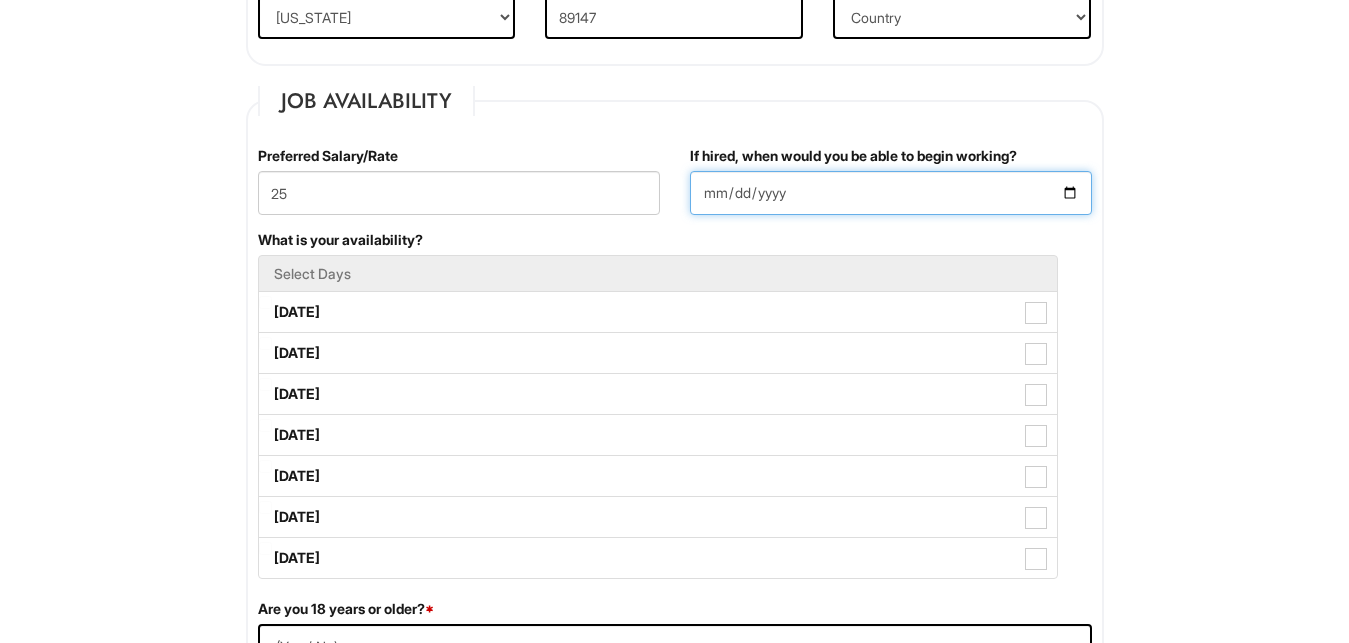 scroll, scrollTop: 918, scrollLeft: 0, axis: vertical 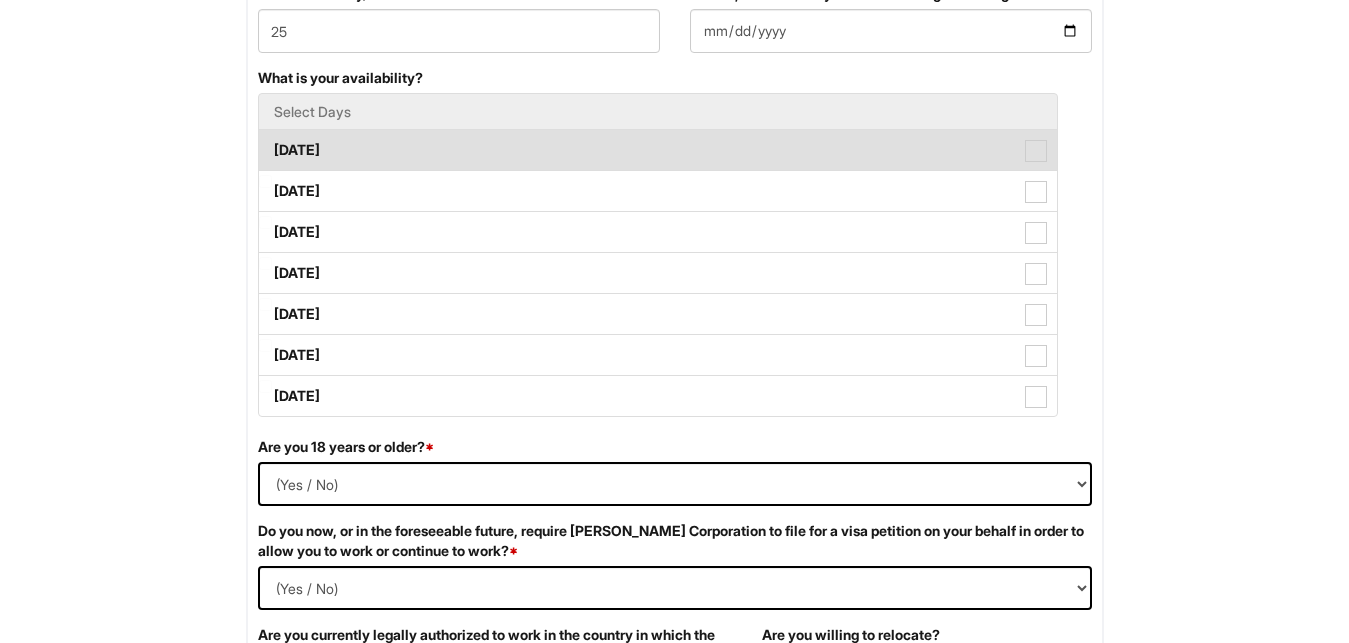 click on "[DATE]" at bounding box center (658, 150) 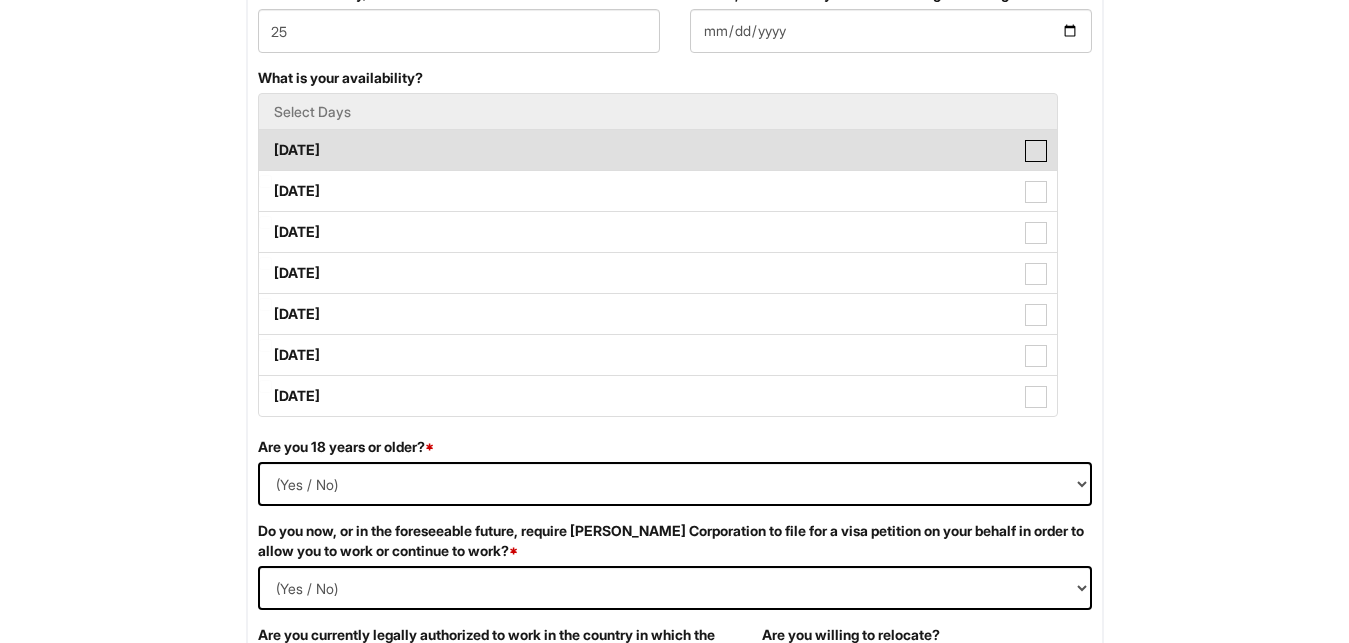 checkbox on "true" 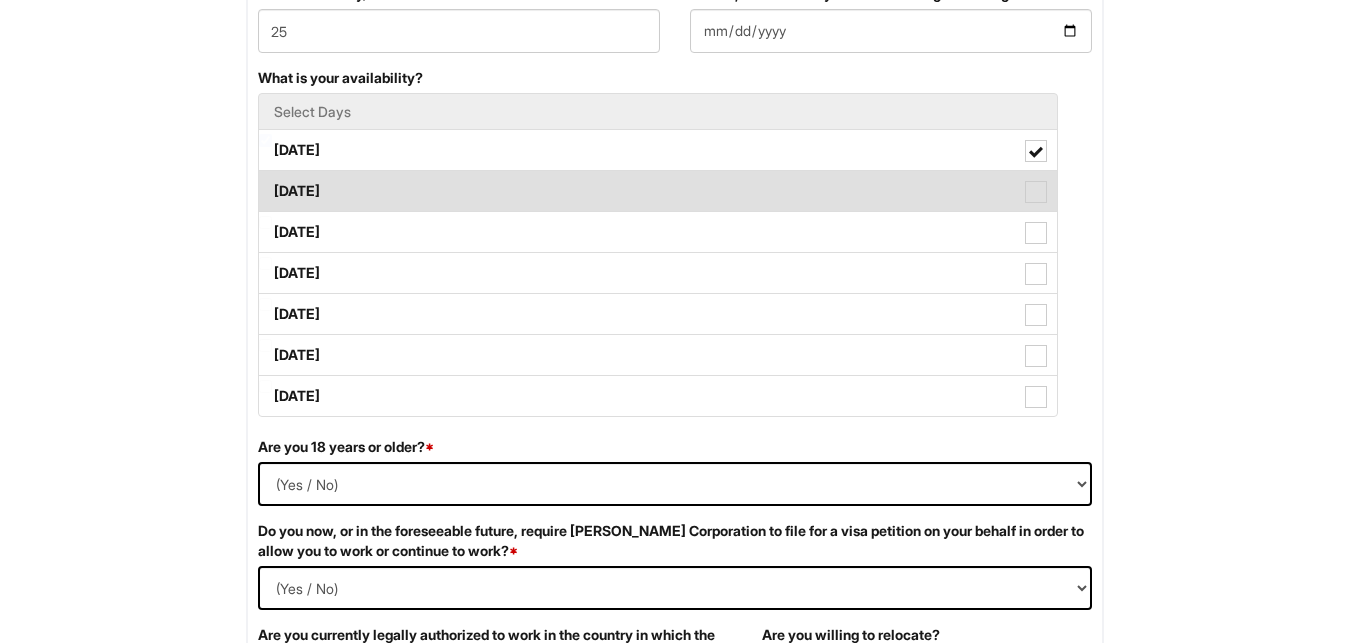 click on "[DATE]" at bounding box center [658, 191] 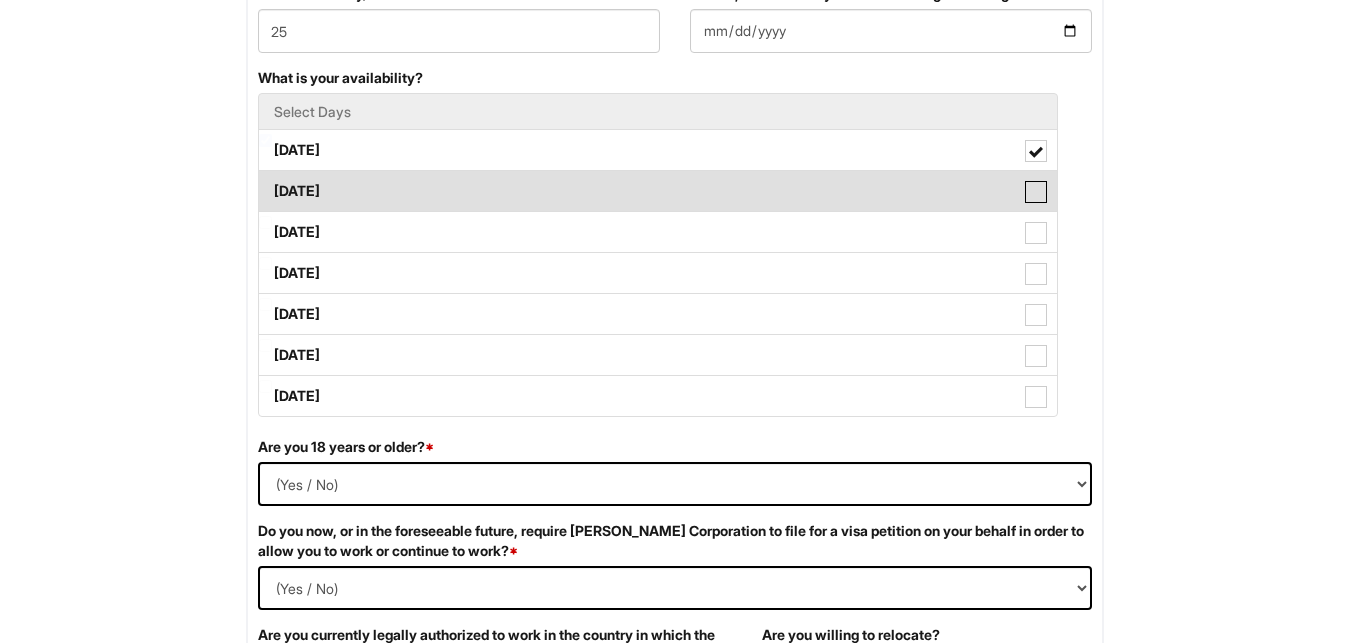 checkbox on "true" 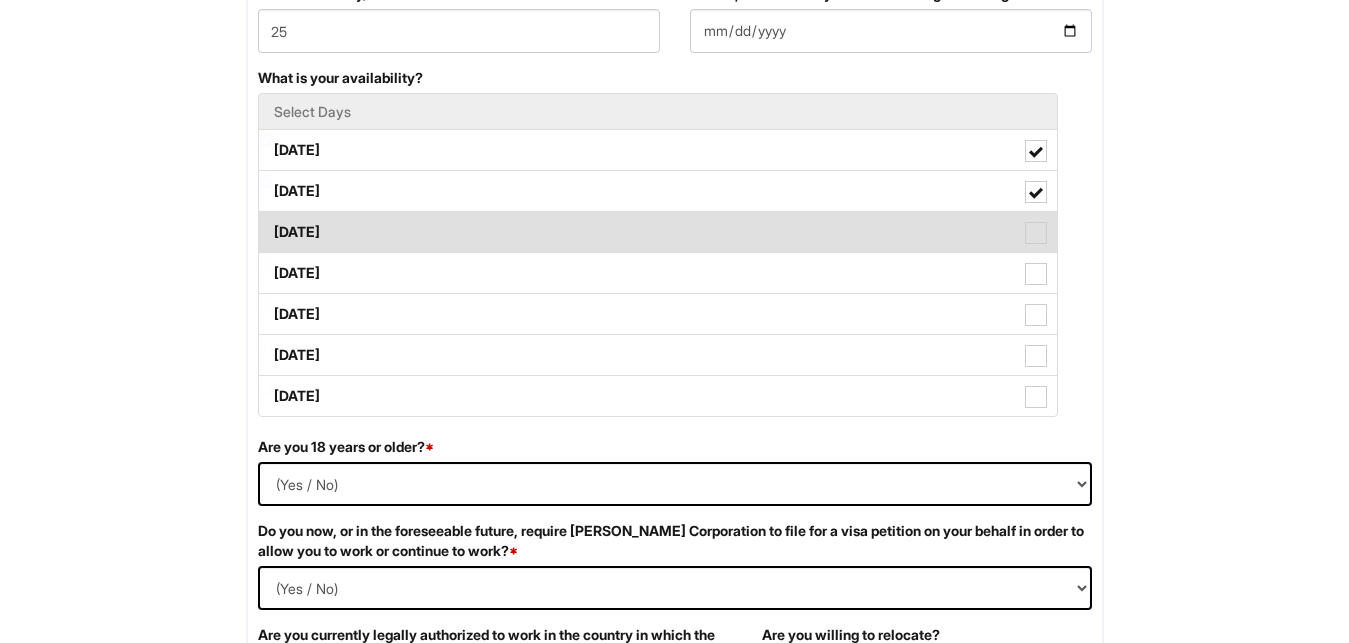 click on "[DATE]" at bounding box center (658, 232) 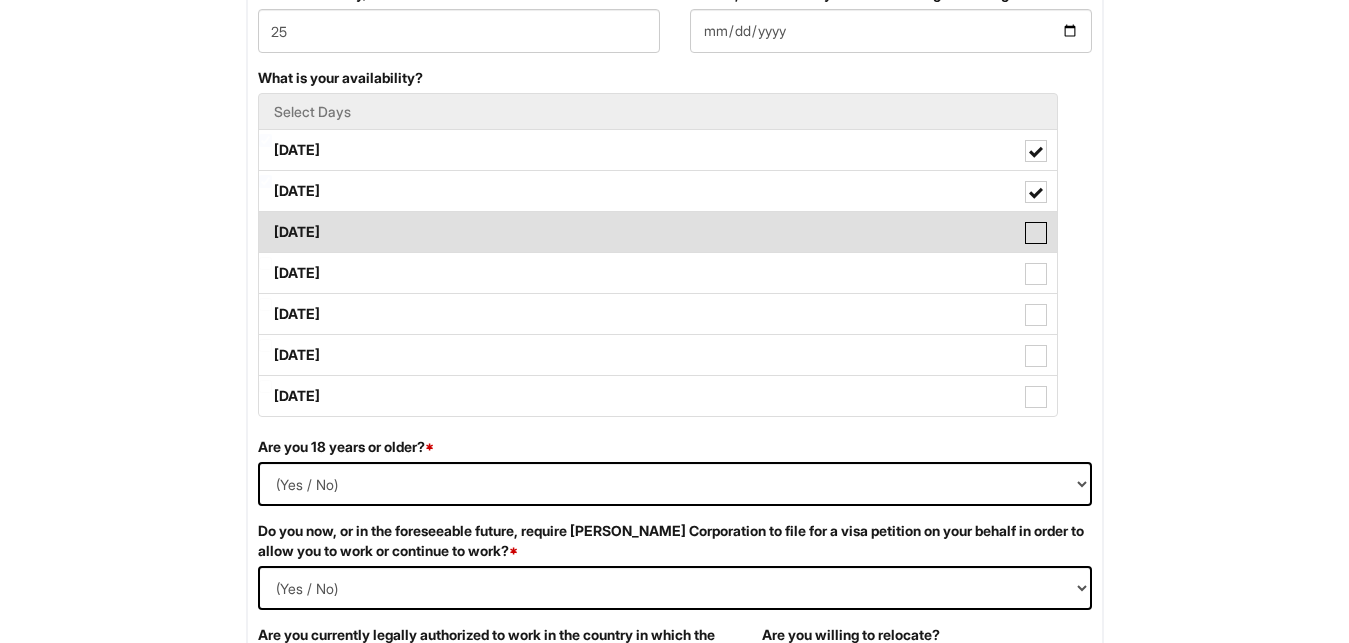 click on "[DATE]" at bounding box center (265, 222) 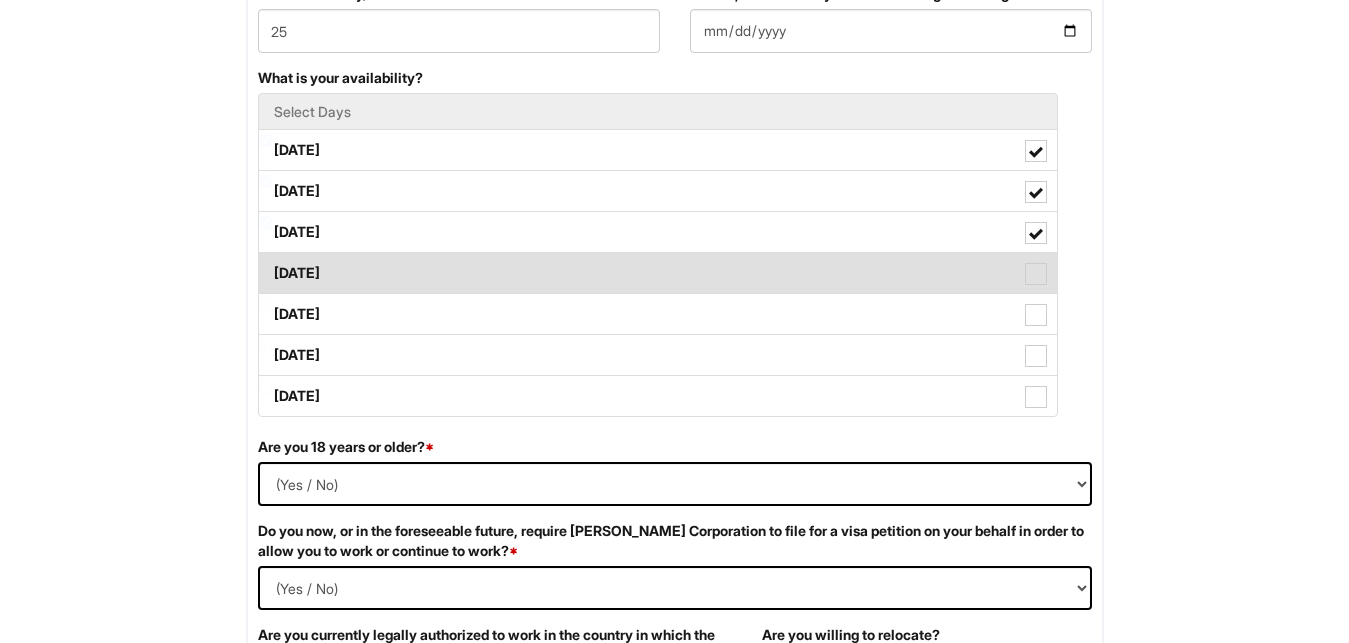 click on "[DATE]" at bounding box center (658, 273) 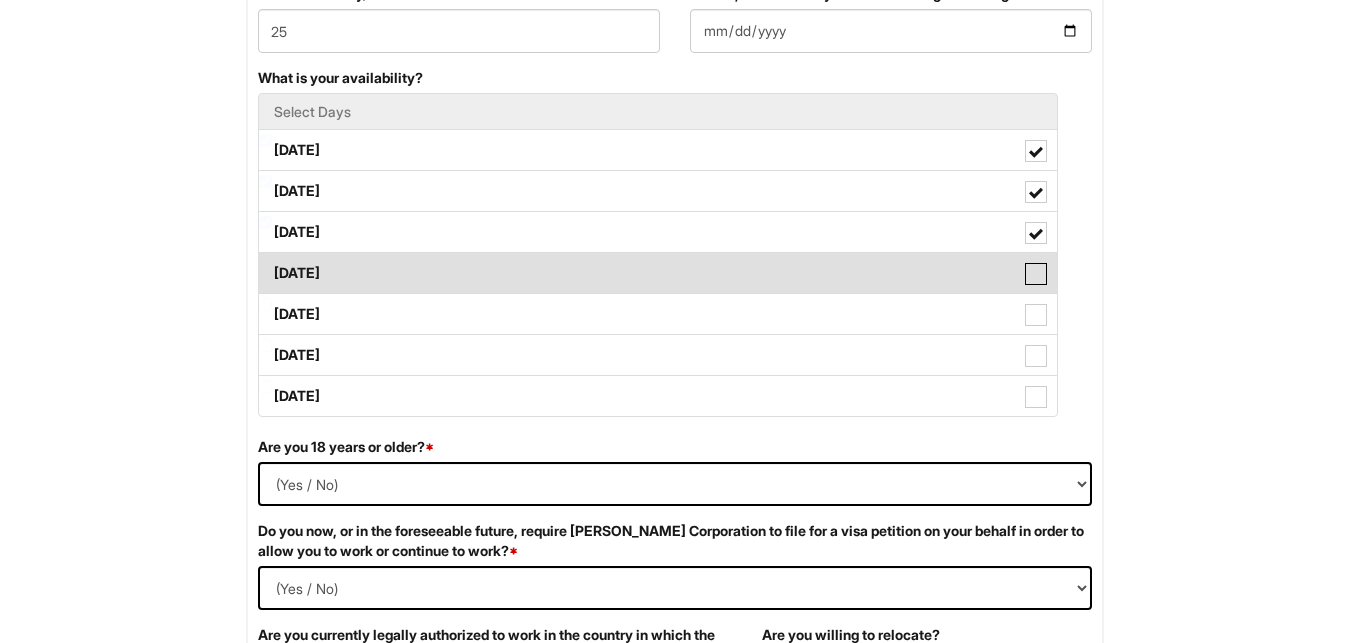 checkbox on "true" 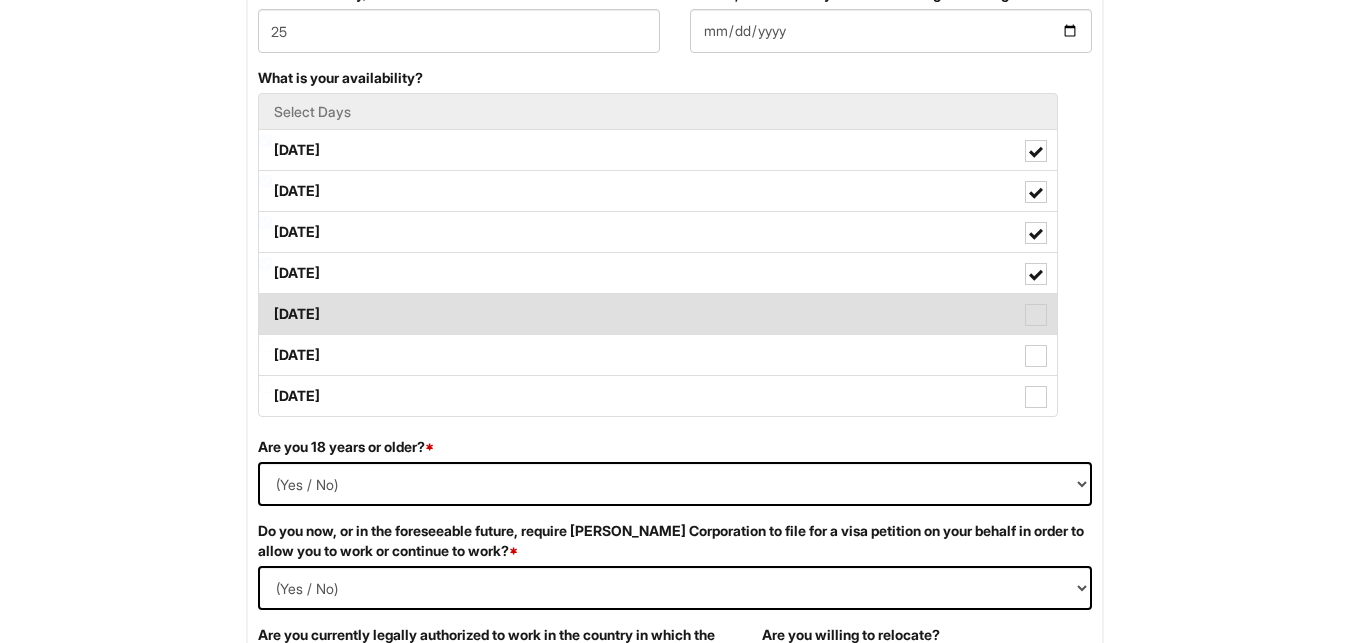 click on "[DATE]" at bounding box center (658, 314) 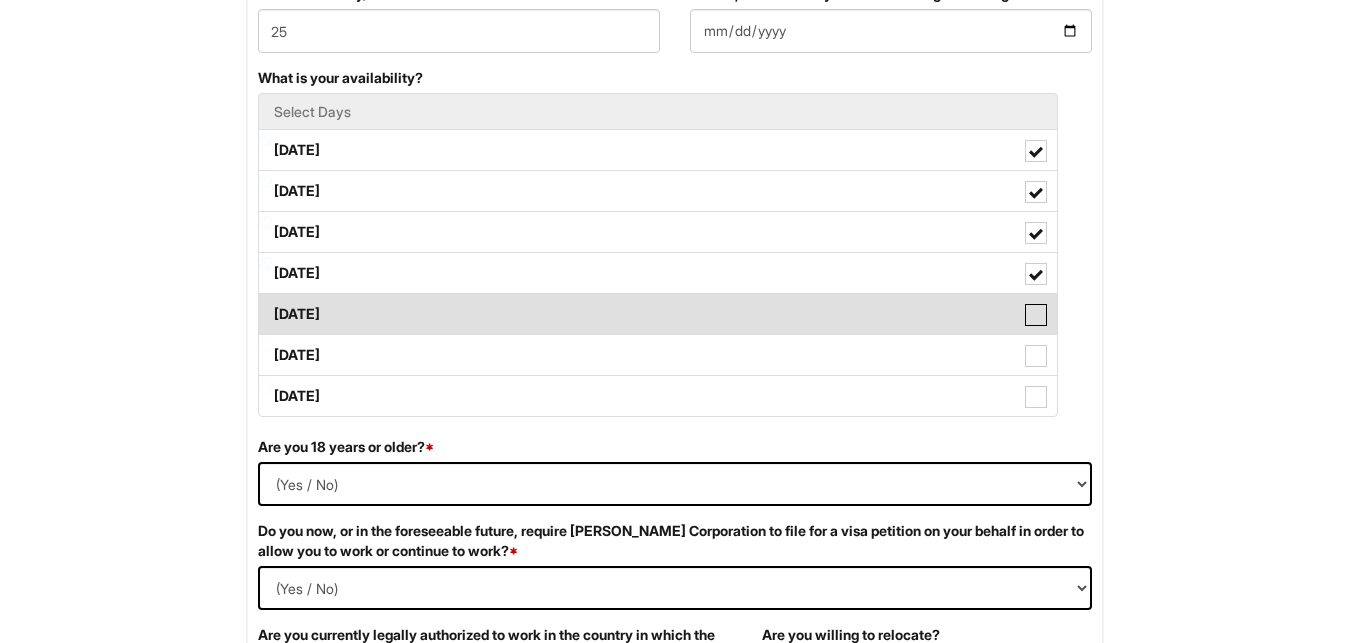 checkbox on "true" 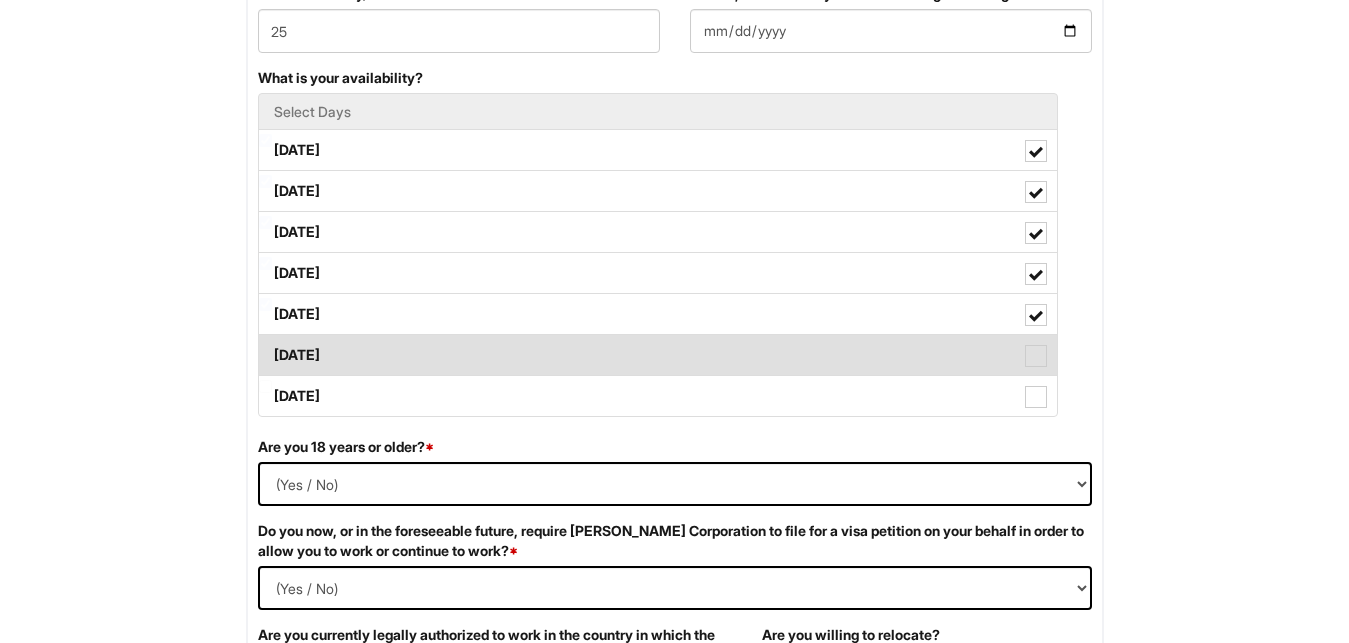 click on "[DATE]" at bounding box center [658, 355] 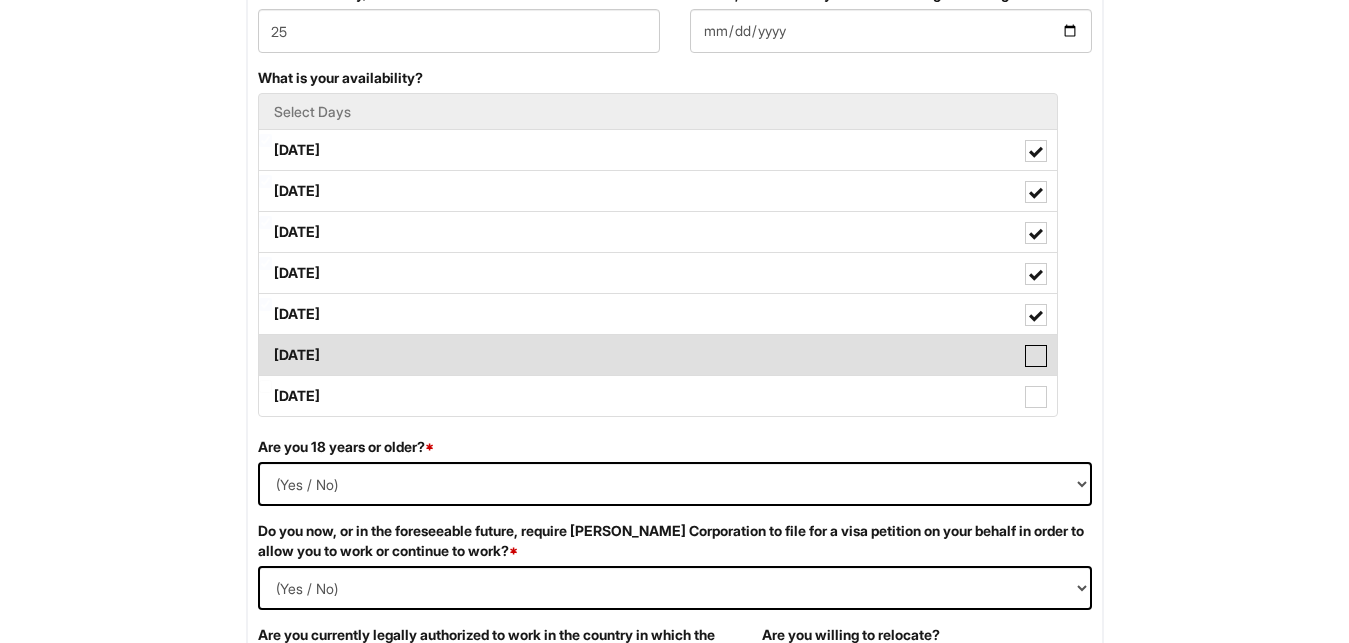 checkbox on "true" 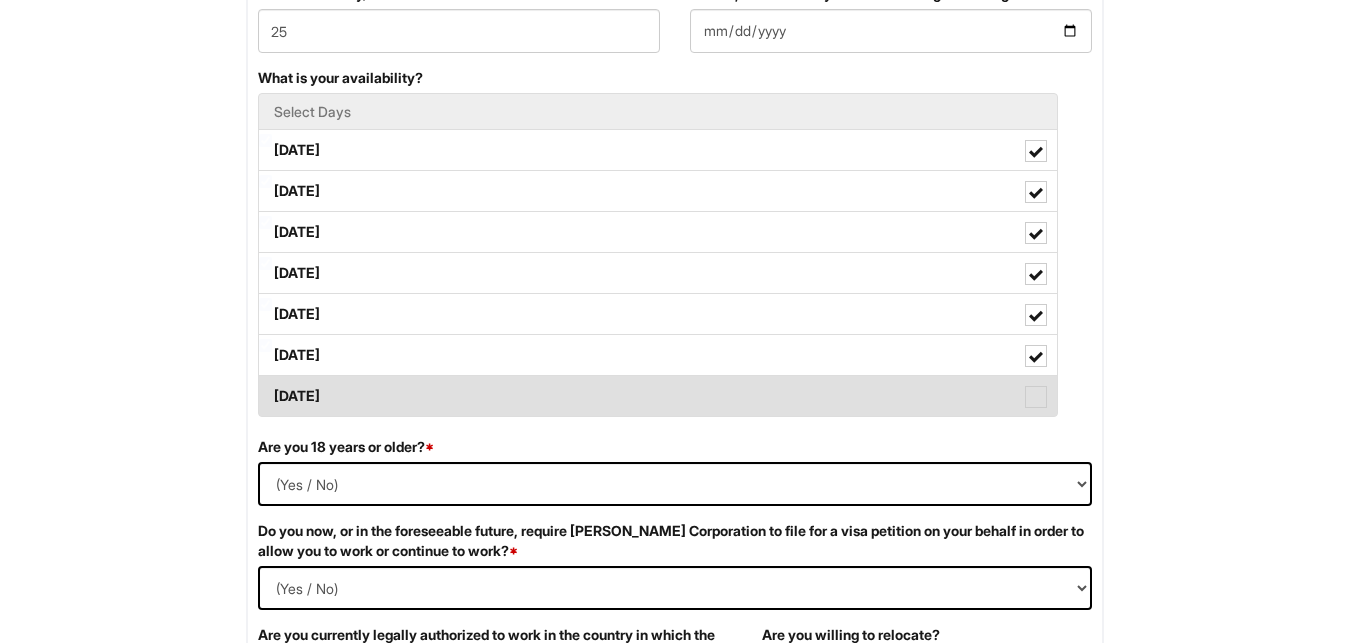 click on "[DATE]" at bounding box center (658, 396) 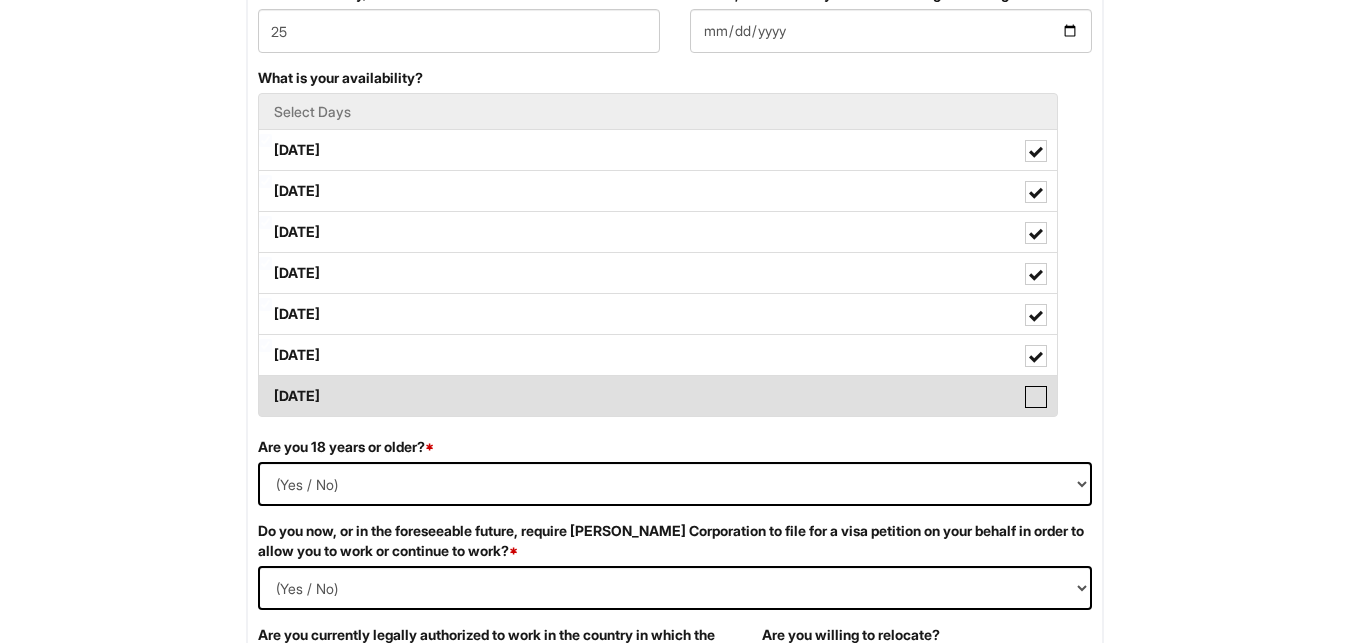 checkbox on "true" 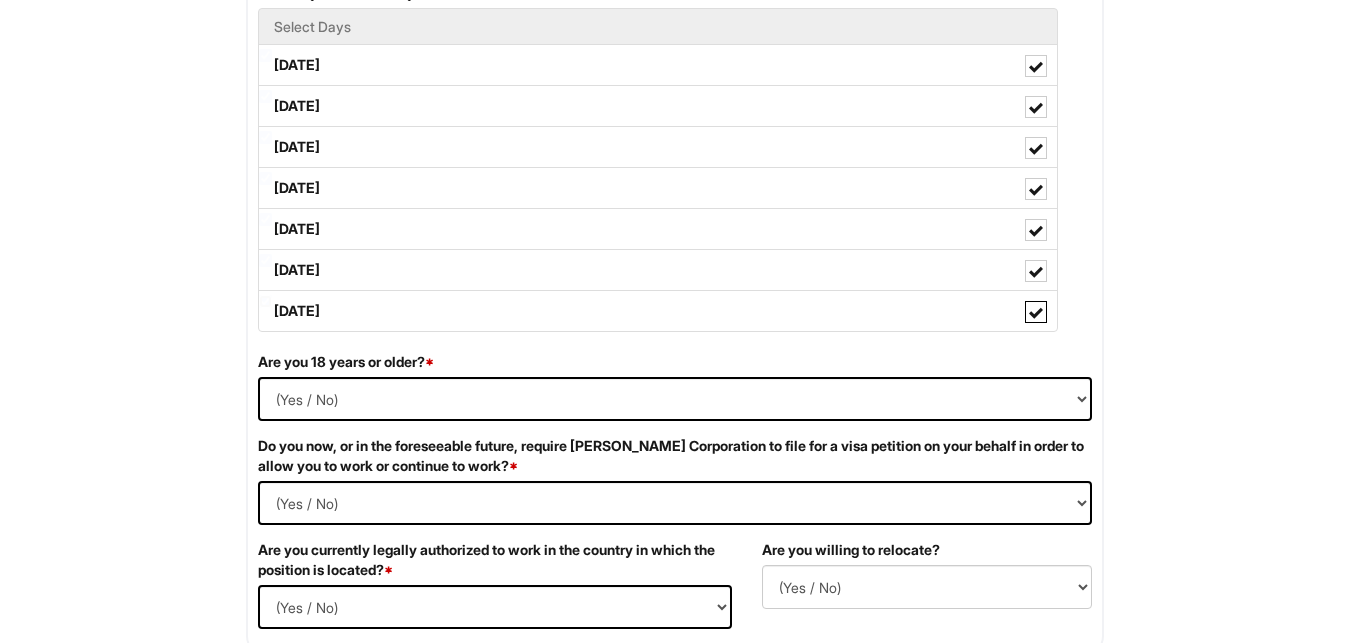 scroll, scrollTop: 1122, scrollLeft: 0, axis: vertical 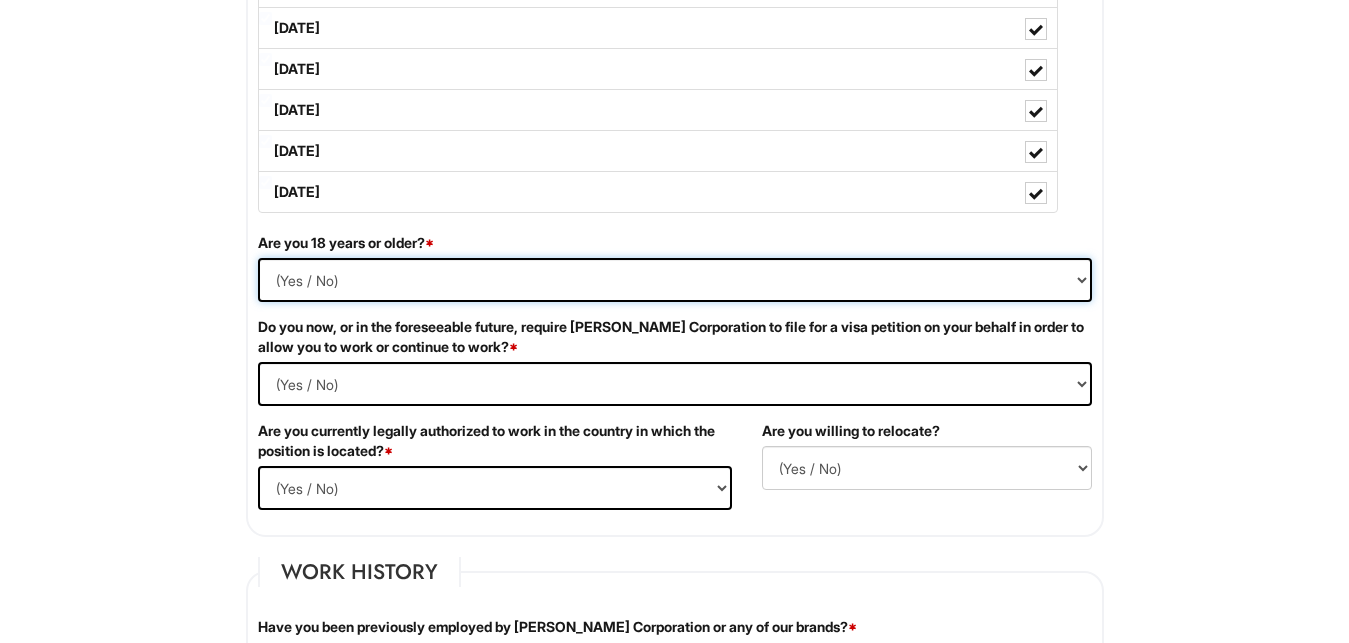 click on "(Yes / No) Yes No" at bounding box center [675, 280] 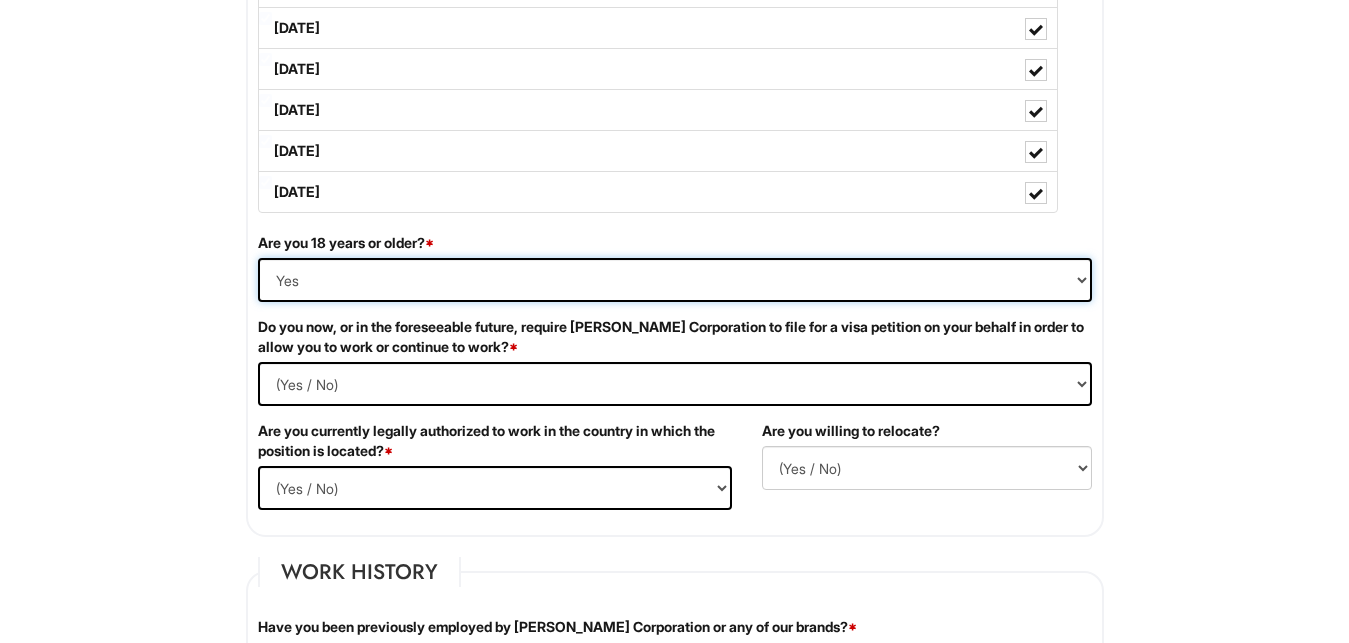 click on "Yes" at bounding box center [0, 0] 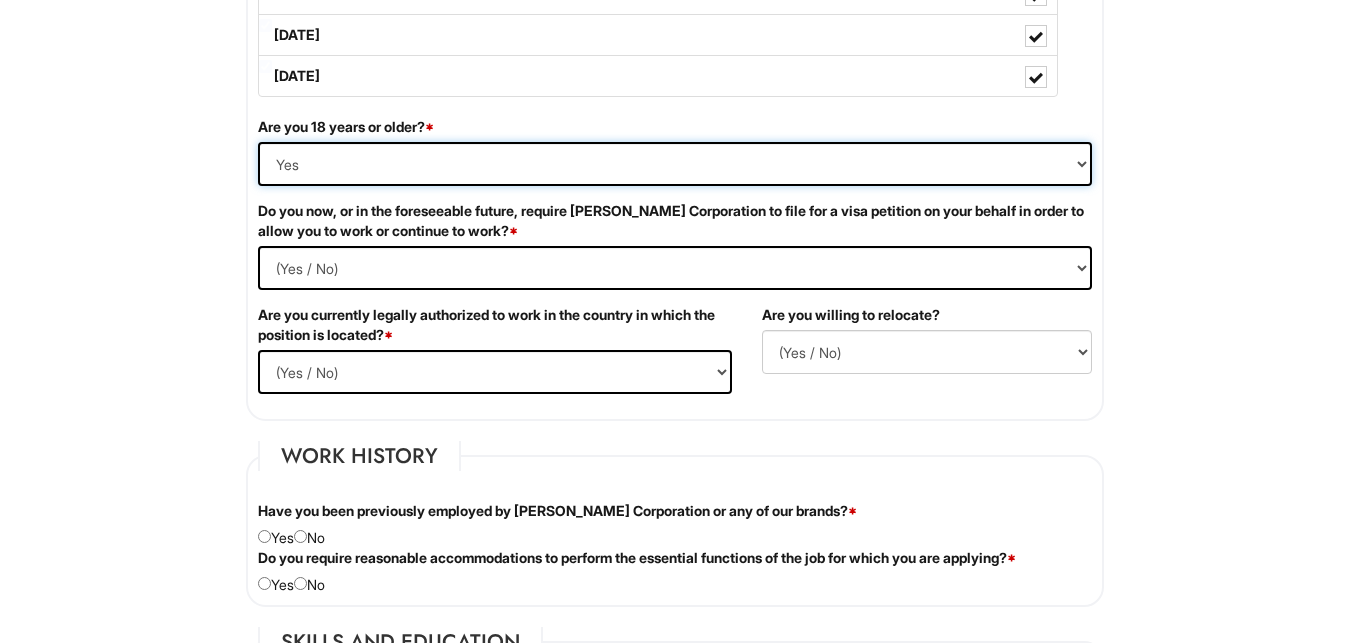 scroll, scrollTop: 1428, scrollLeft: 0, axis: vertical 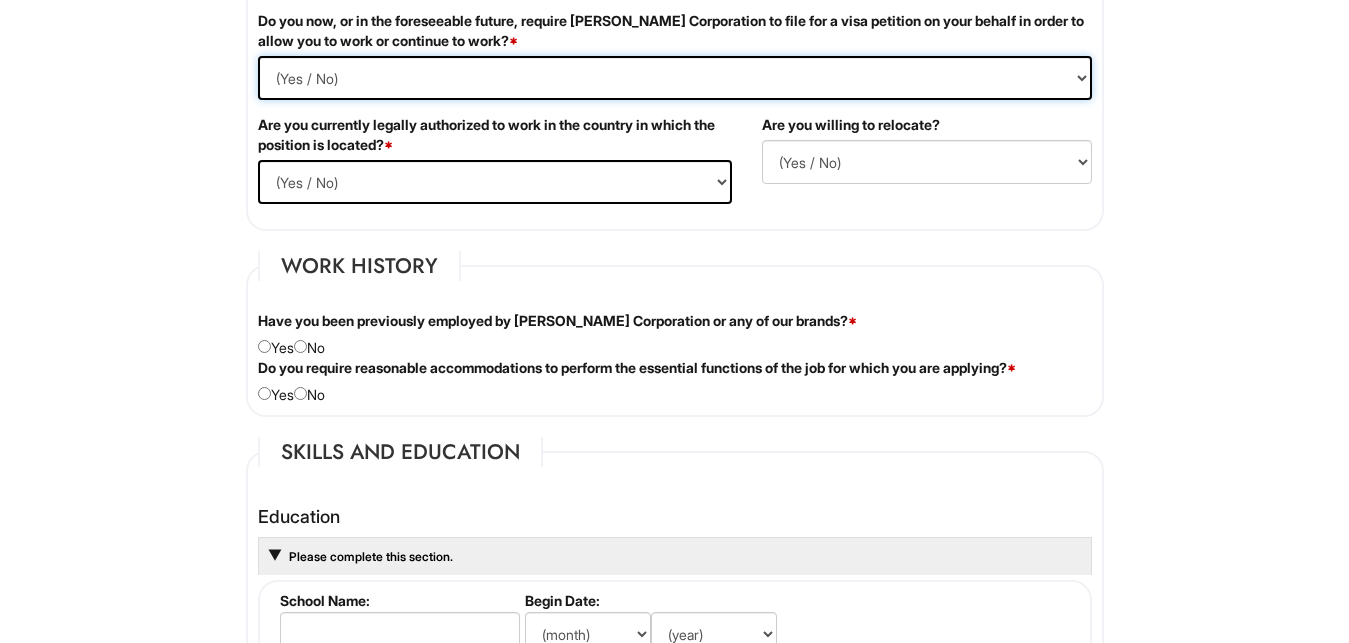 click on "(Yes / No) Yes No" at bounding box center (675, 78) 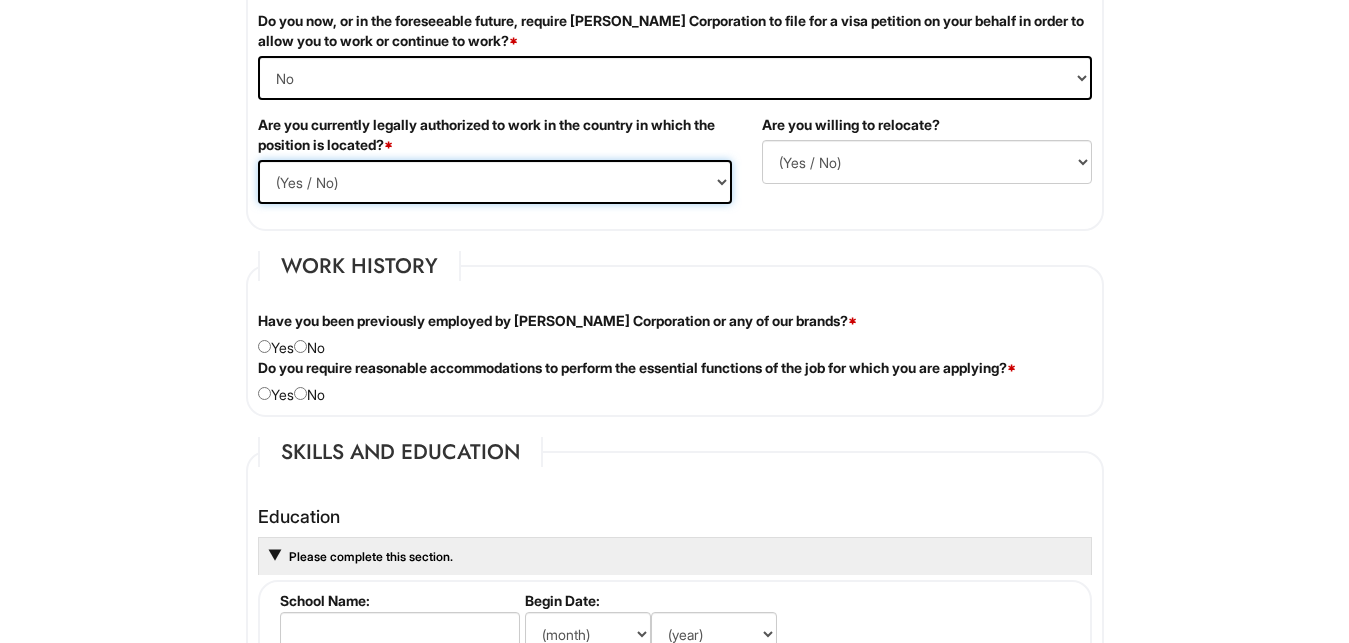click on "(Yes / No) Yes No" at bounding box center [495, 182] 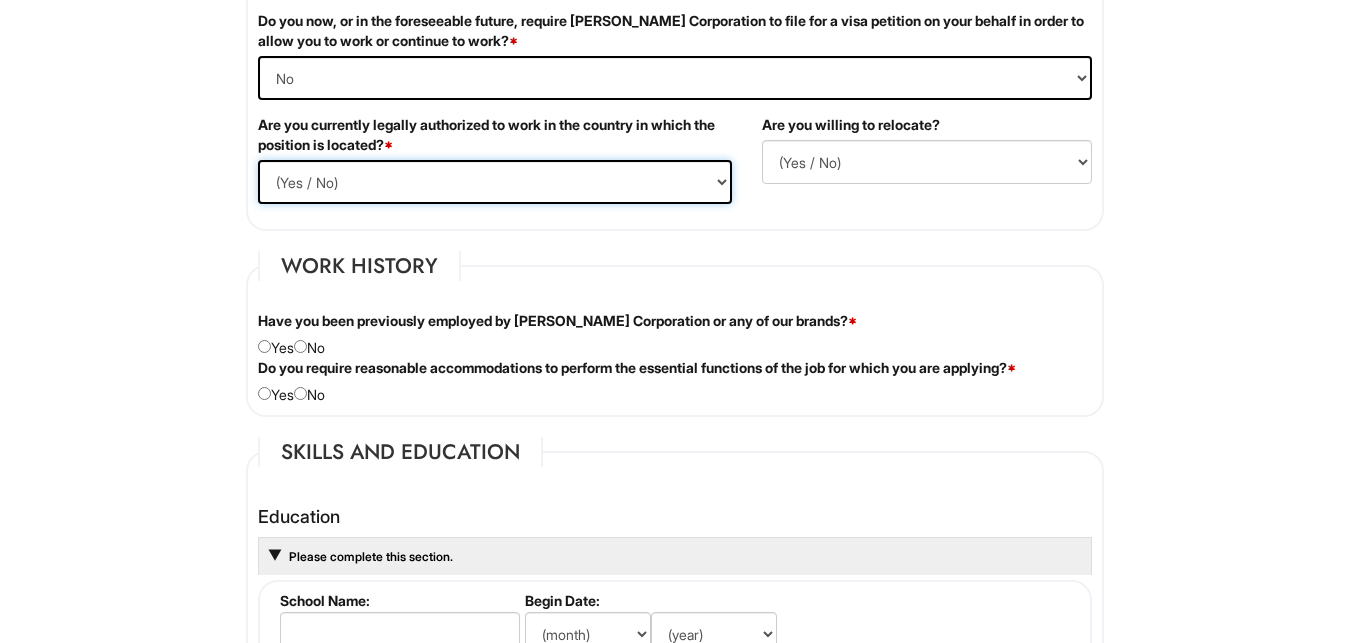 select on "Yes" 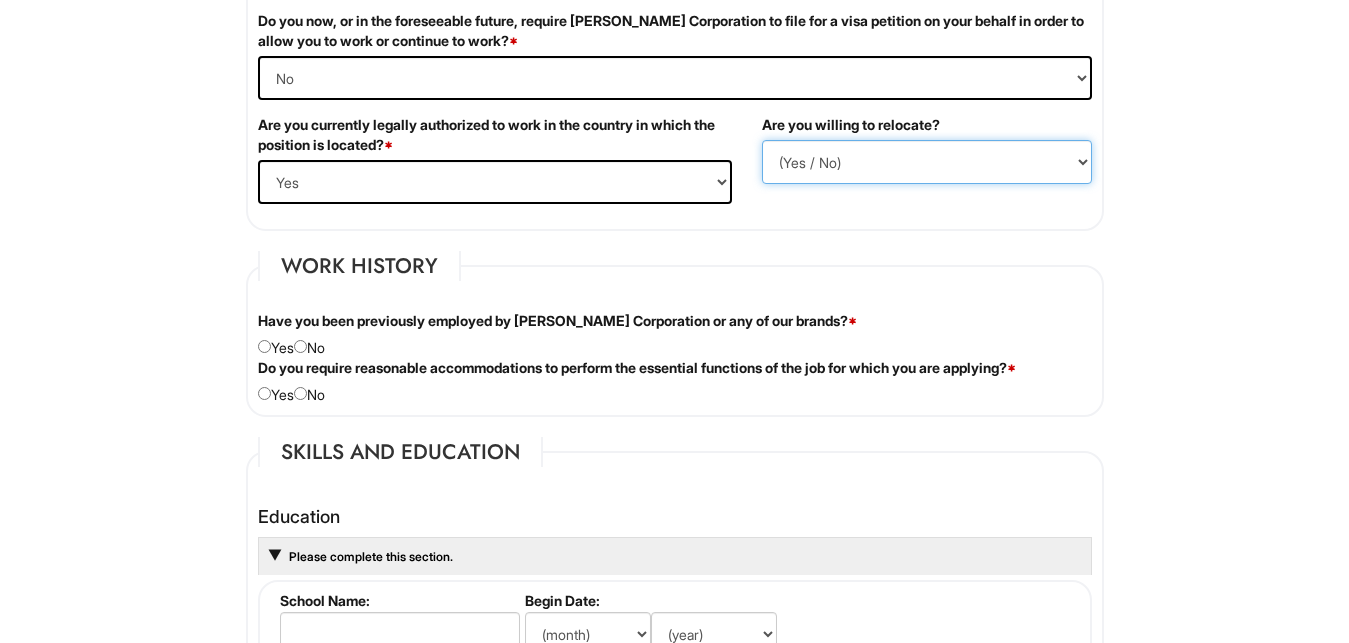 click on "(Yes / No) No Yes" at bounding box center (927, 162) 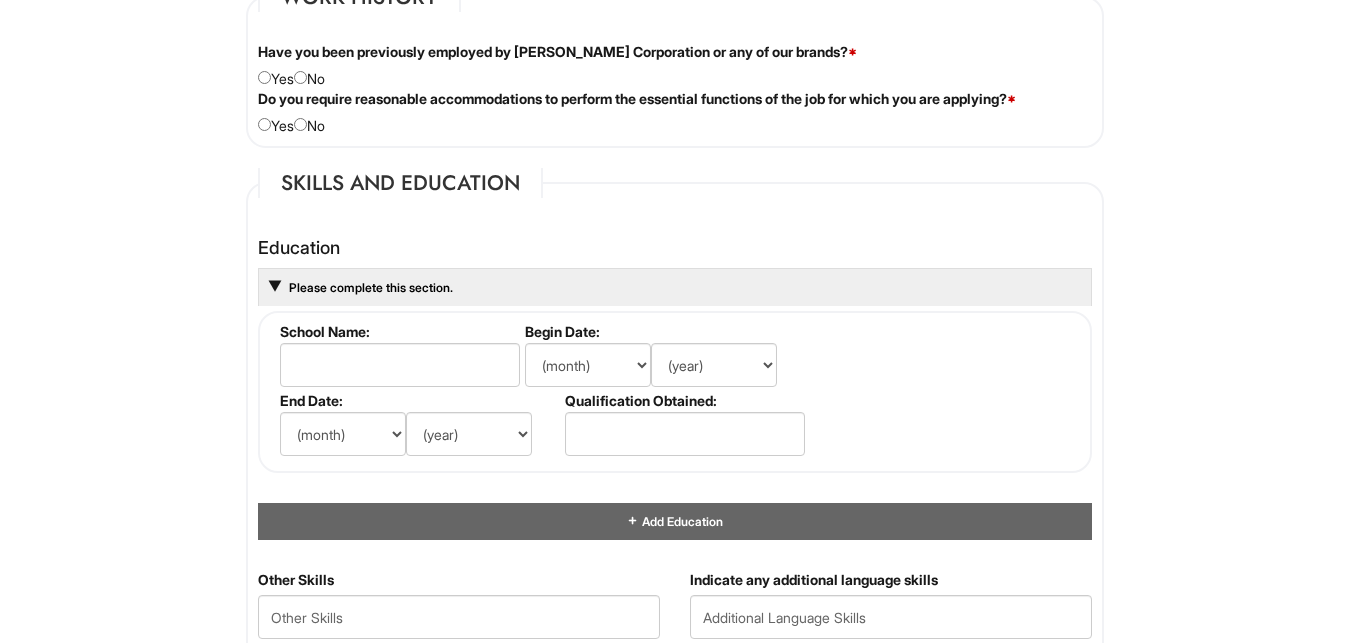 scroll, scrollTop: 1734, scrollLeft: 0, axis: vertical 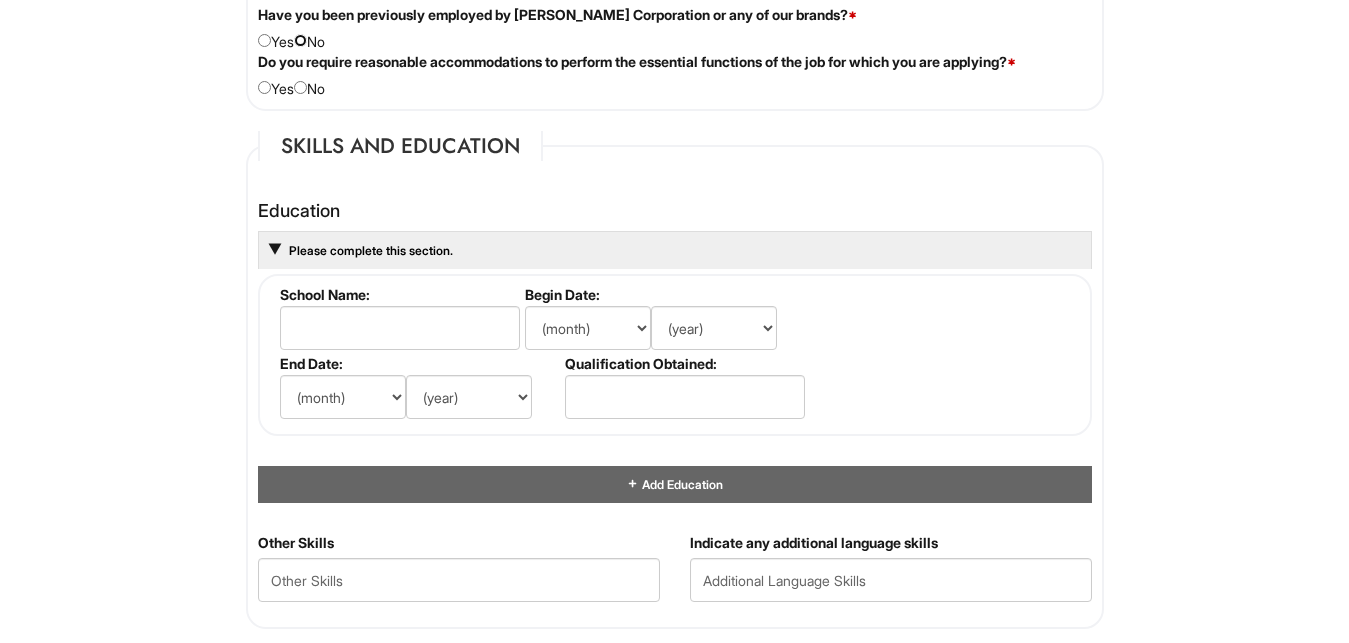 click at bounding box center [300, 40] 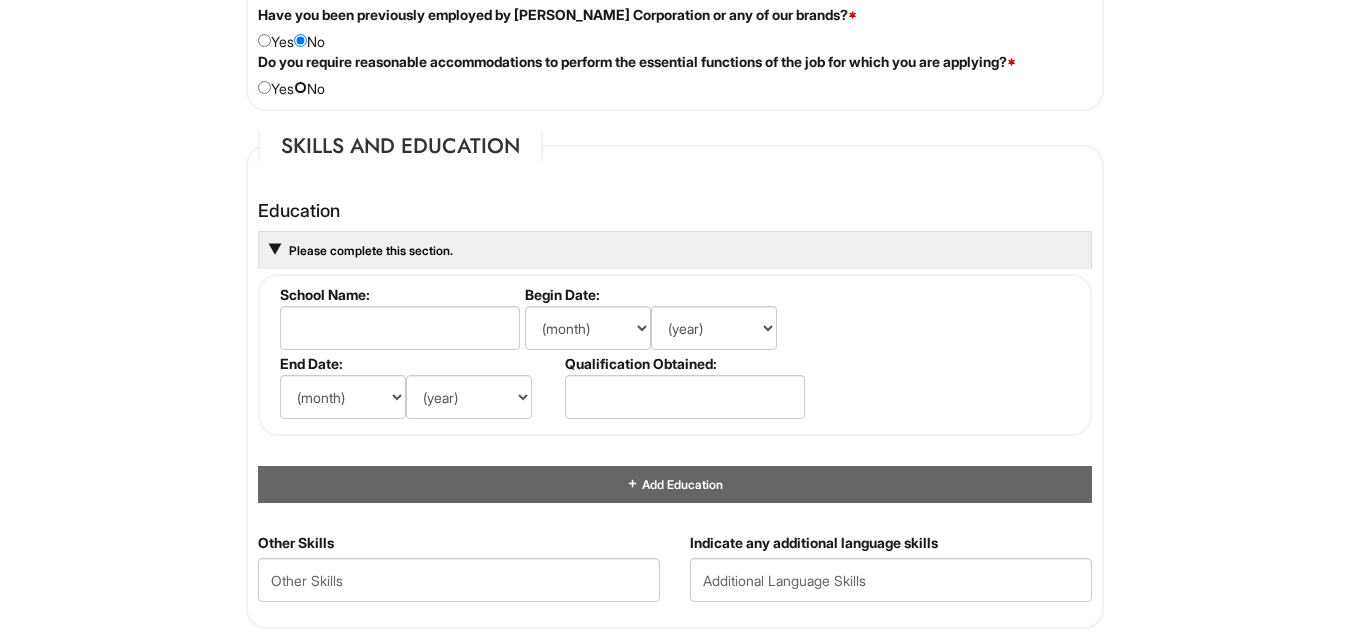 click at bounding box center (300, 87) 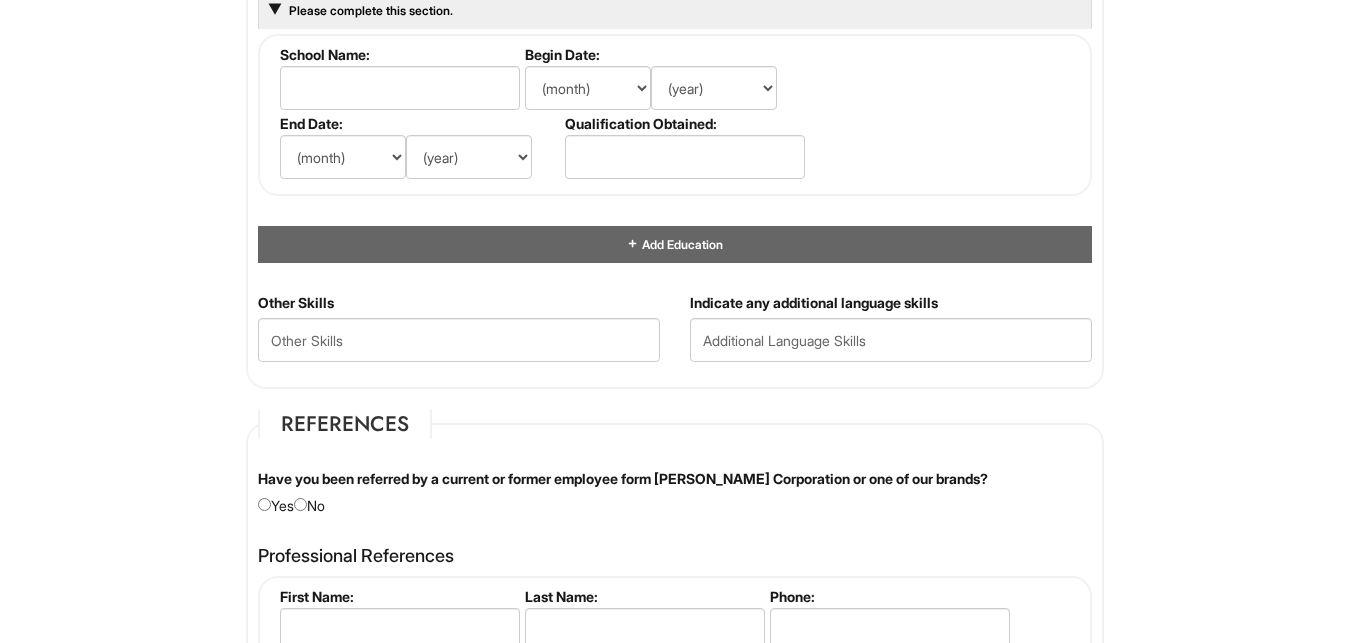 scroll, scrollTop: 2040, scrollLeft: 0, axis: vertical 